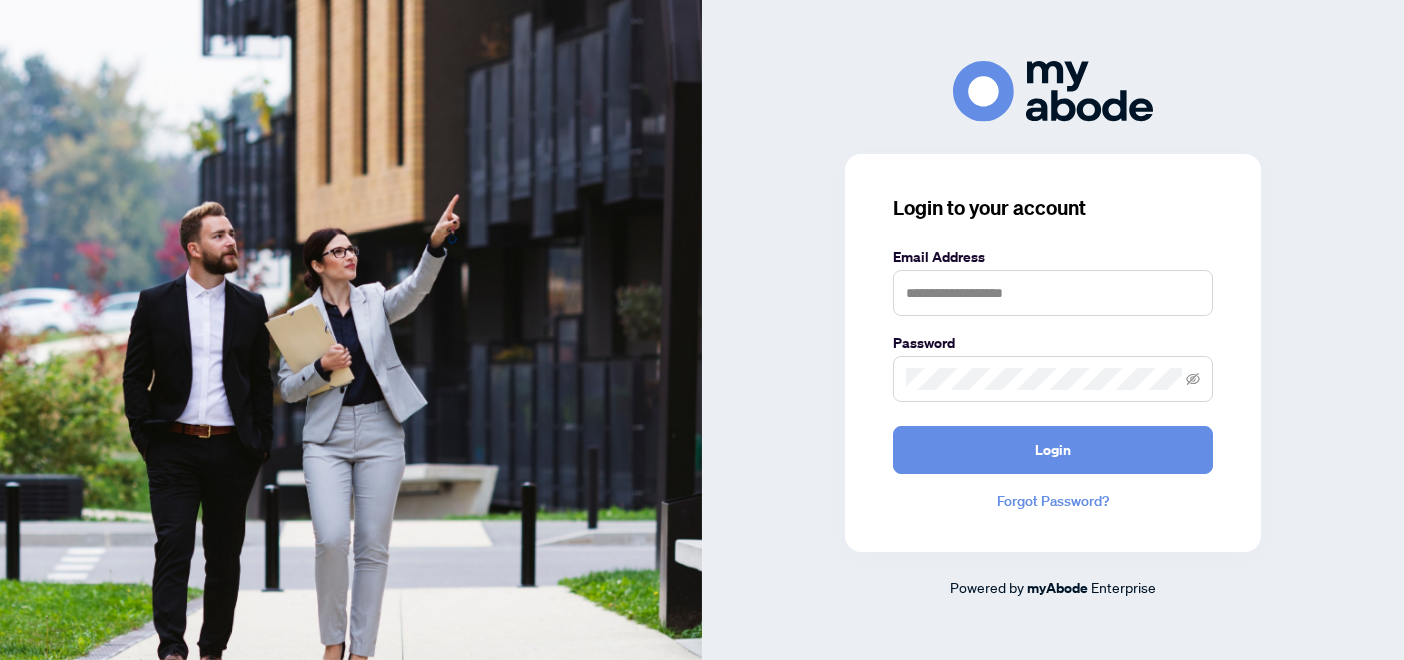 scroll, scrollTop: 0, scrollLeft: 0, axis: both 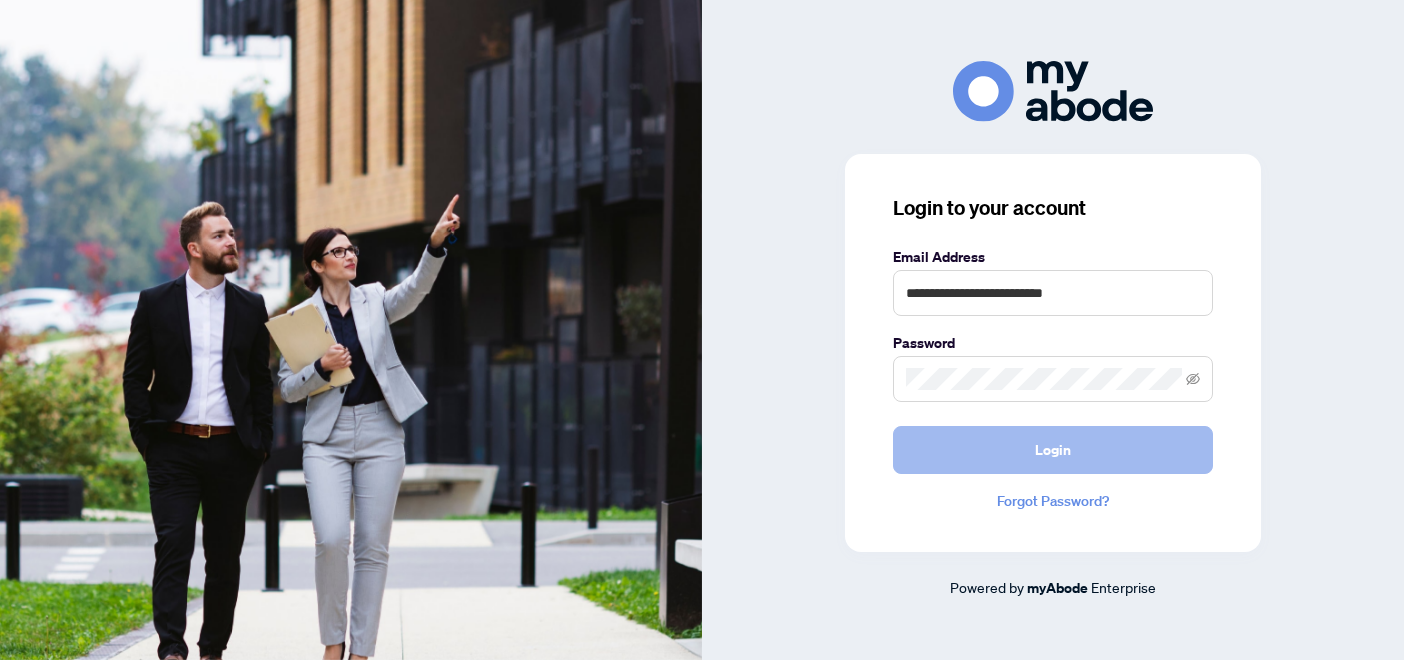 click on "Login" at bounding box center (1053, 450) 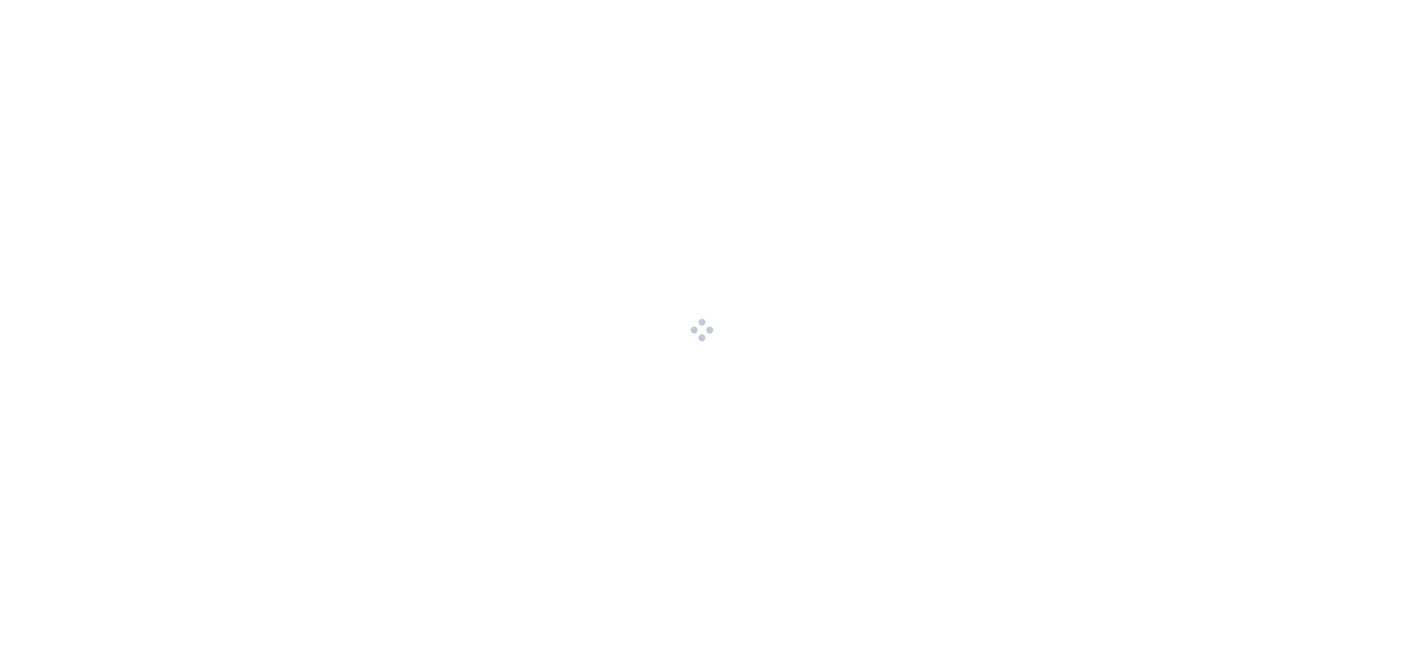 scroll, scrollTop: 0, scrollLeft: 0, axis: both 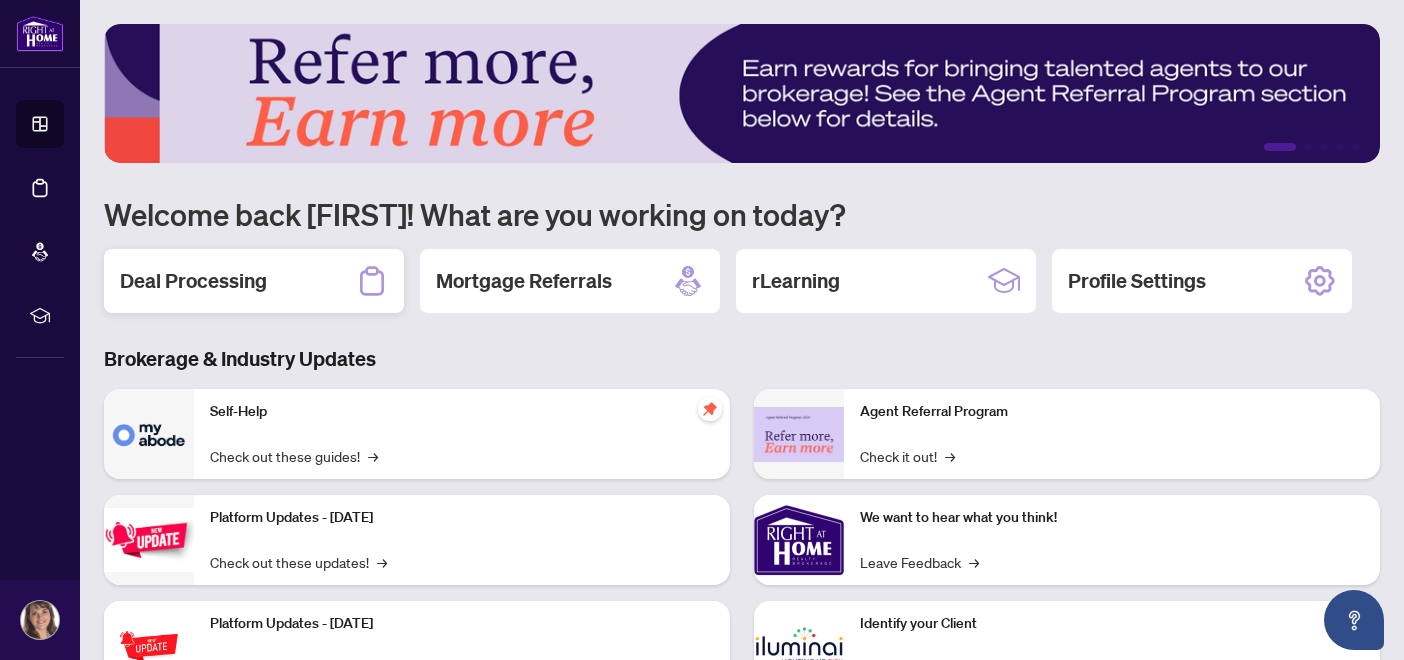 click on "Deal Processing" at bounding box center [254, 281] 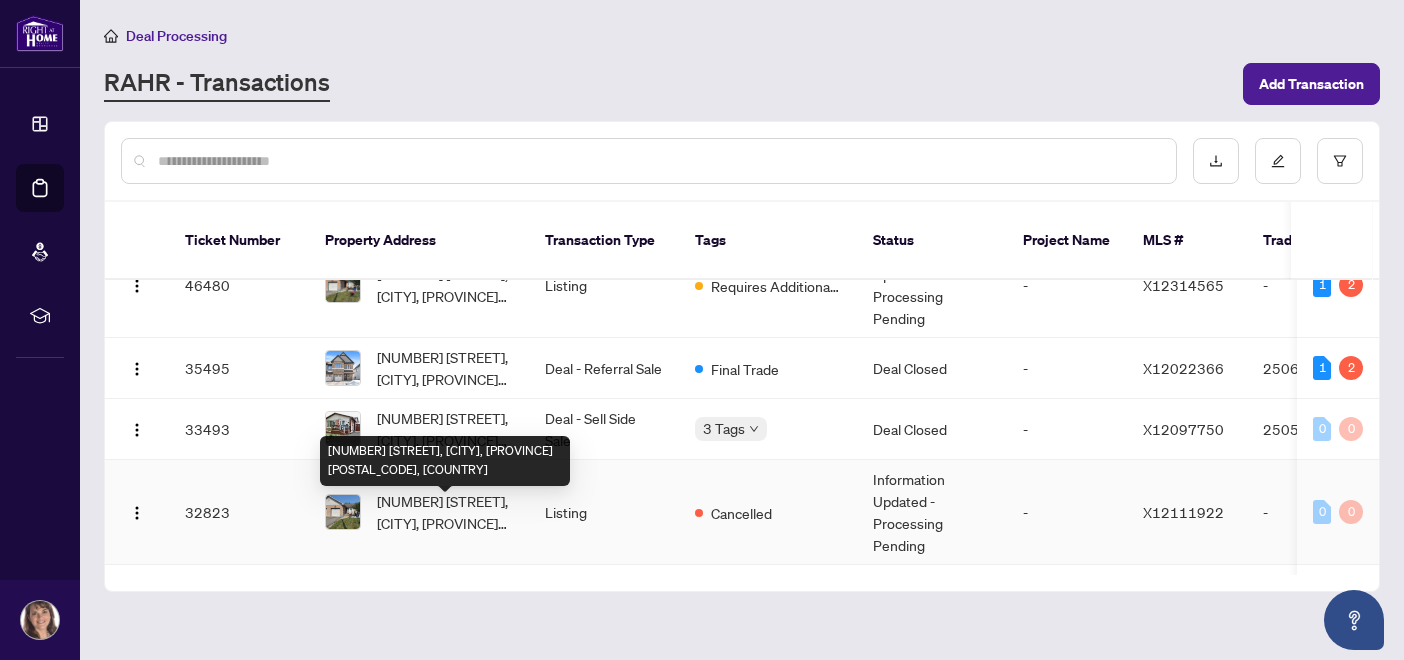 scroll, scrollTop: 0, scrollLeft: 0, axis: both 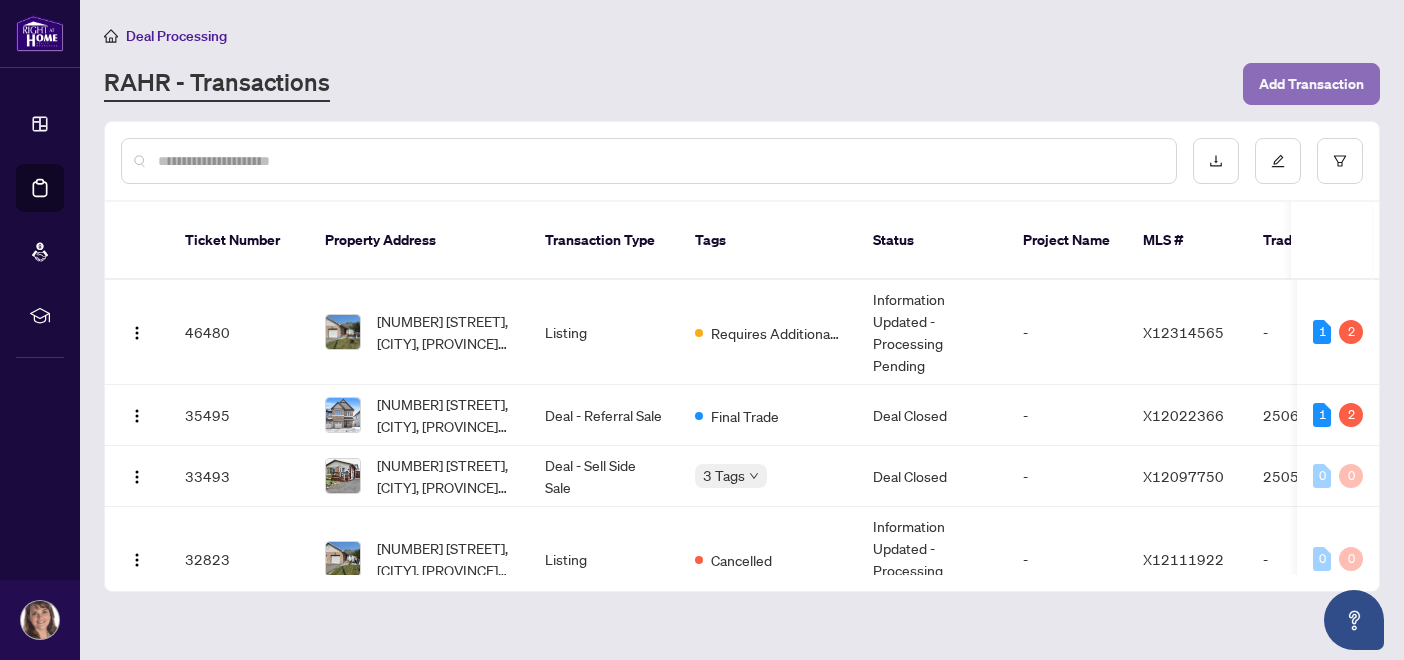 click on "Add Transaction" at bounding box center (1311, 84) 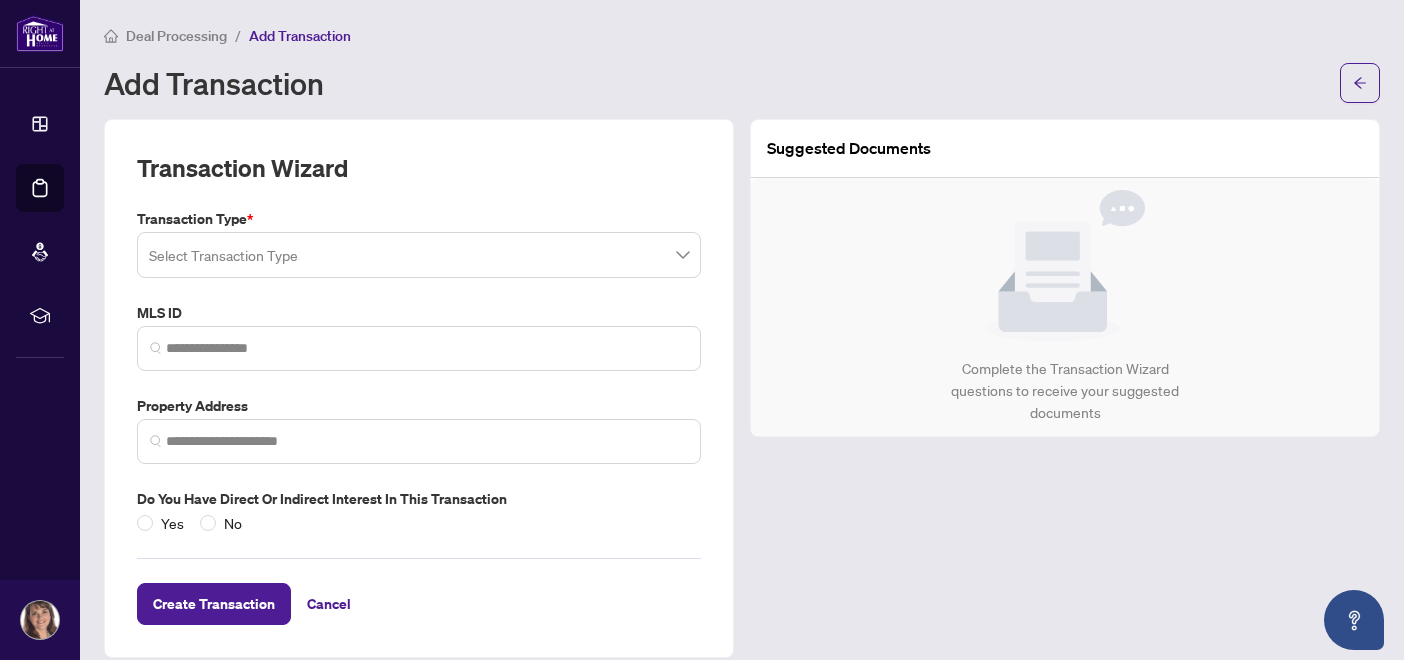 click at bounding box center (419, 255) 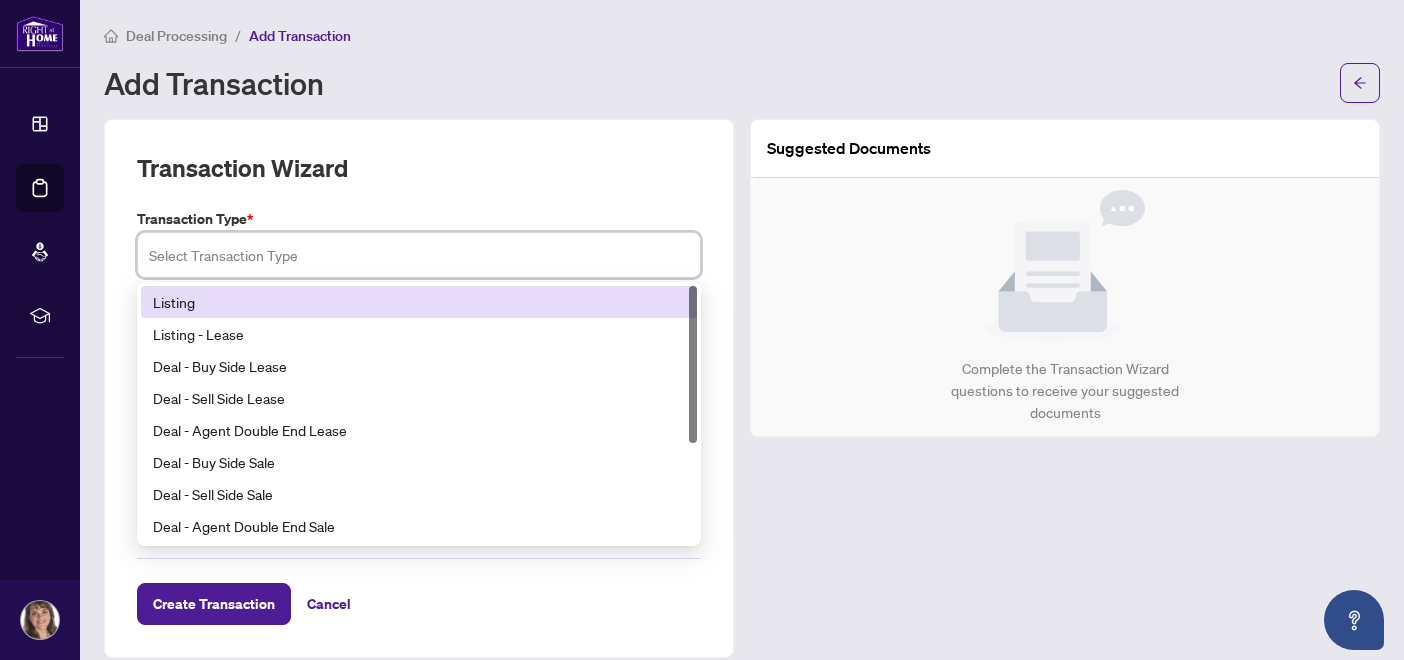 click on "Listing" at bounding box center (419, 302) 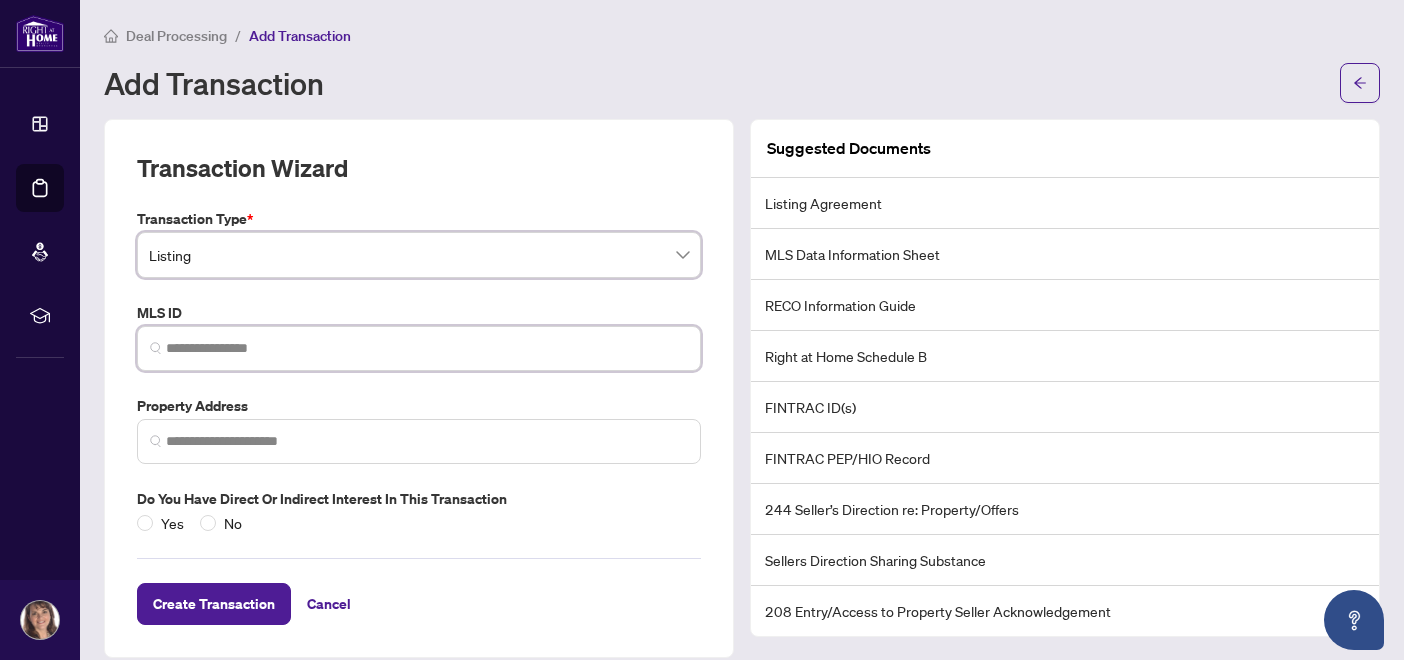 click at bounding box center (427, 348) 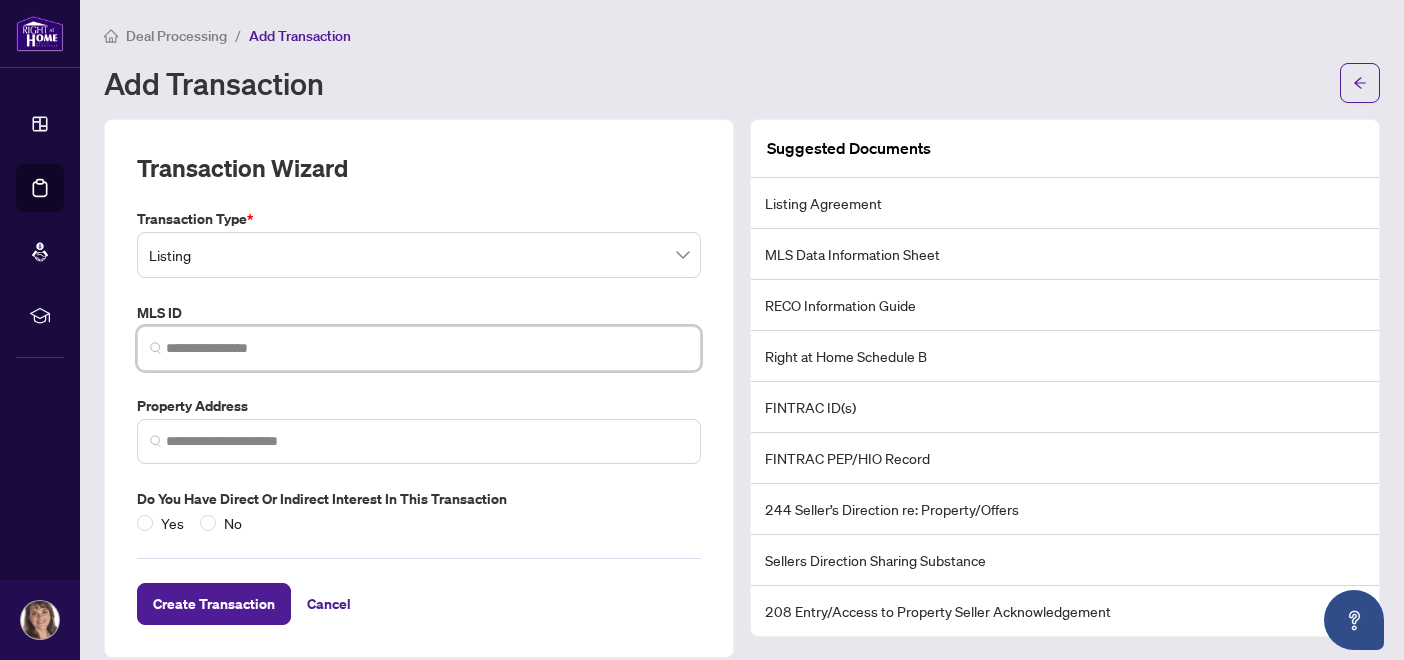 paste on "*********" 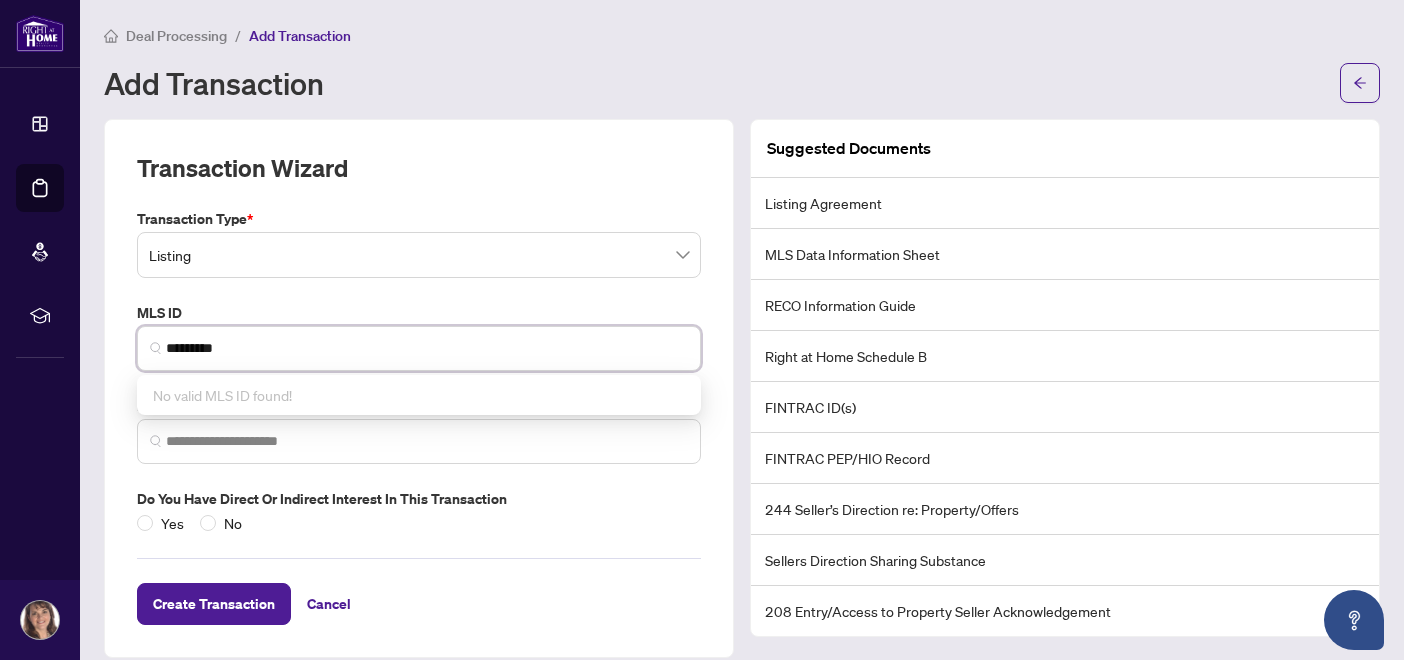 type on "*********" 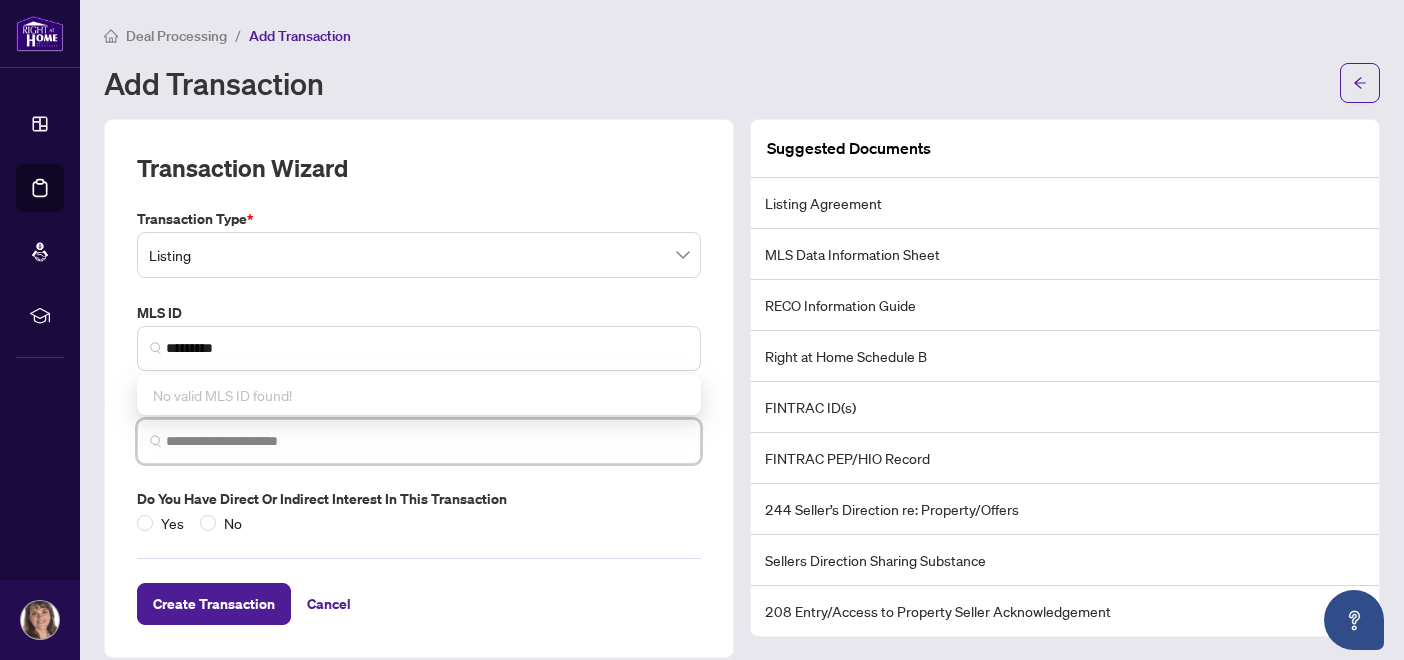 click at bounding box center [427, 441] 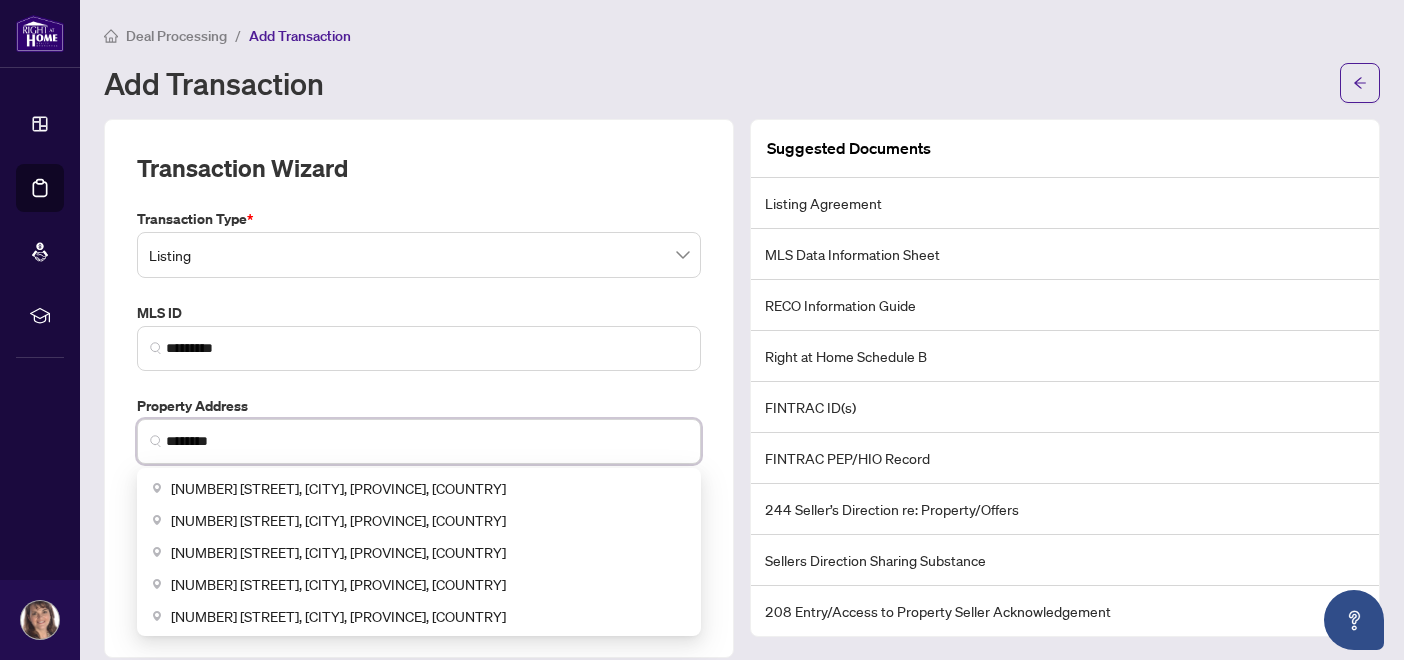 scroll, scrollTop: 21, scrollLeft: 0, axis: vertical 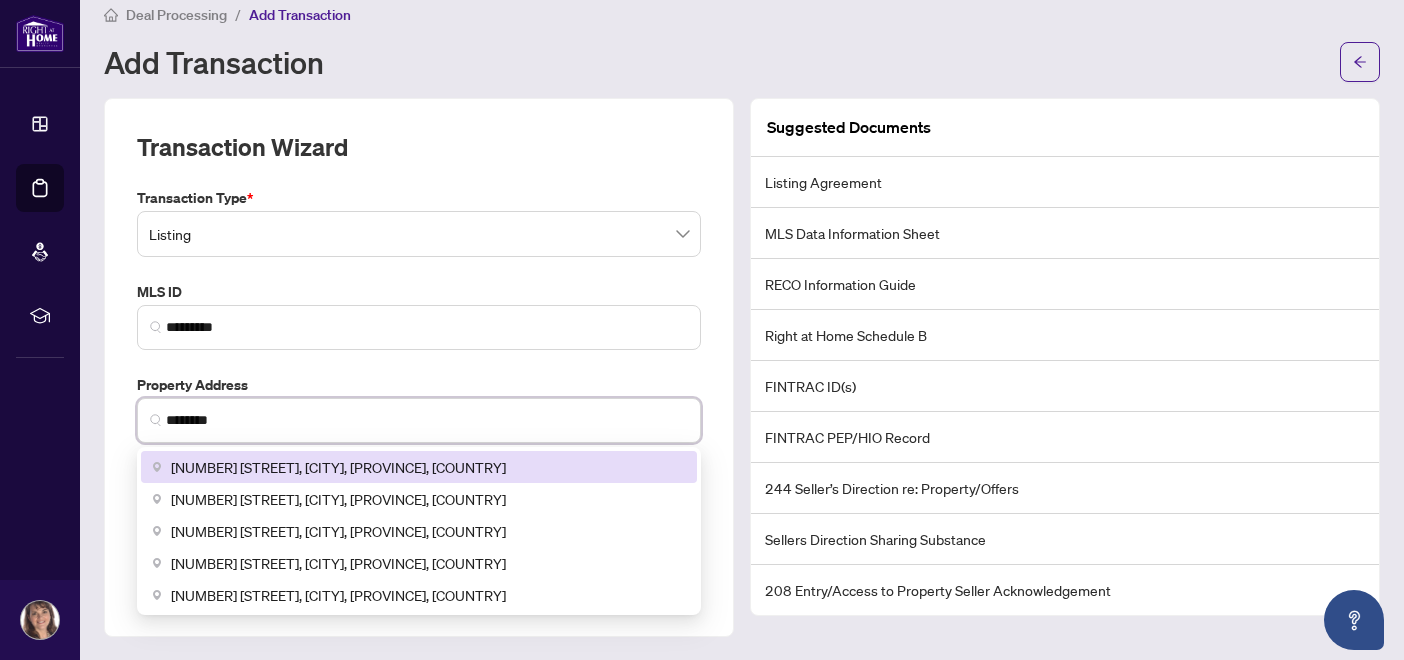 click on "*******" at bounding box center [427, 420] 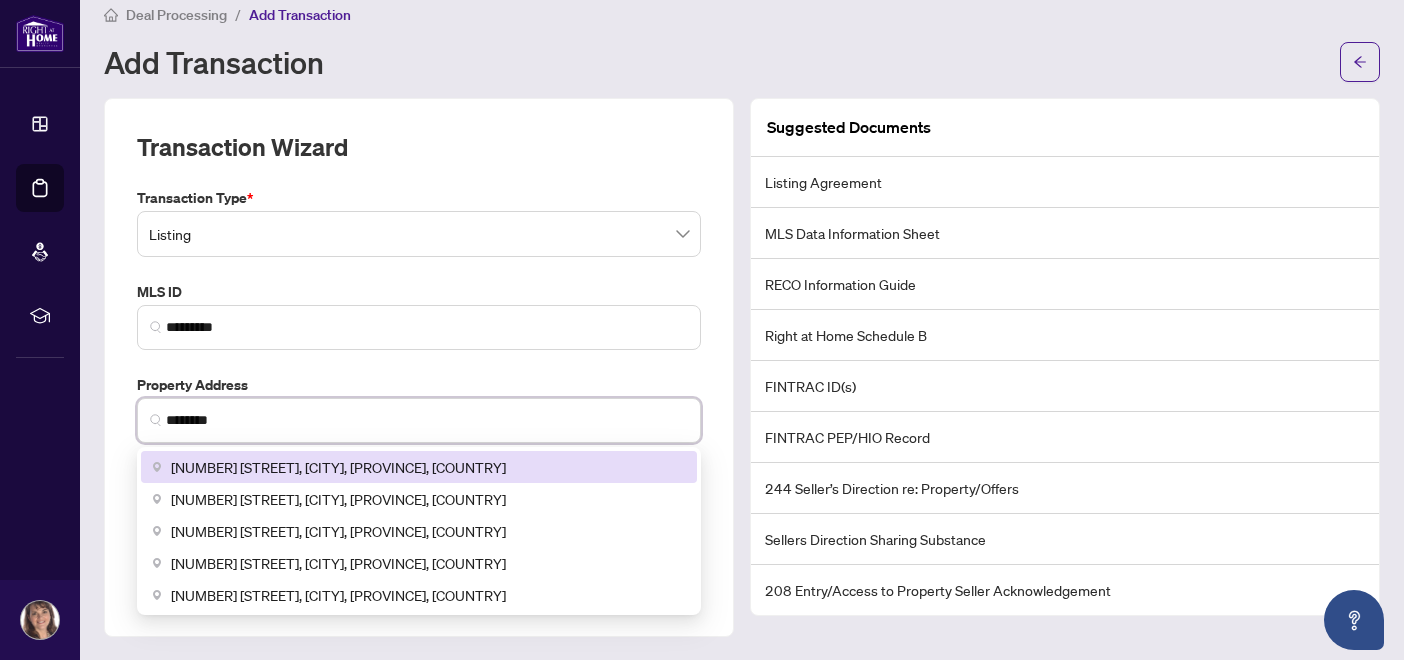 scroll, scrollTop: 0, scrollLeft: 0, axis: both 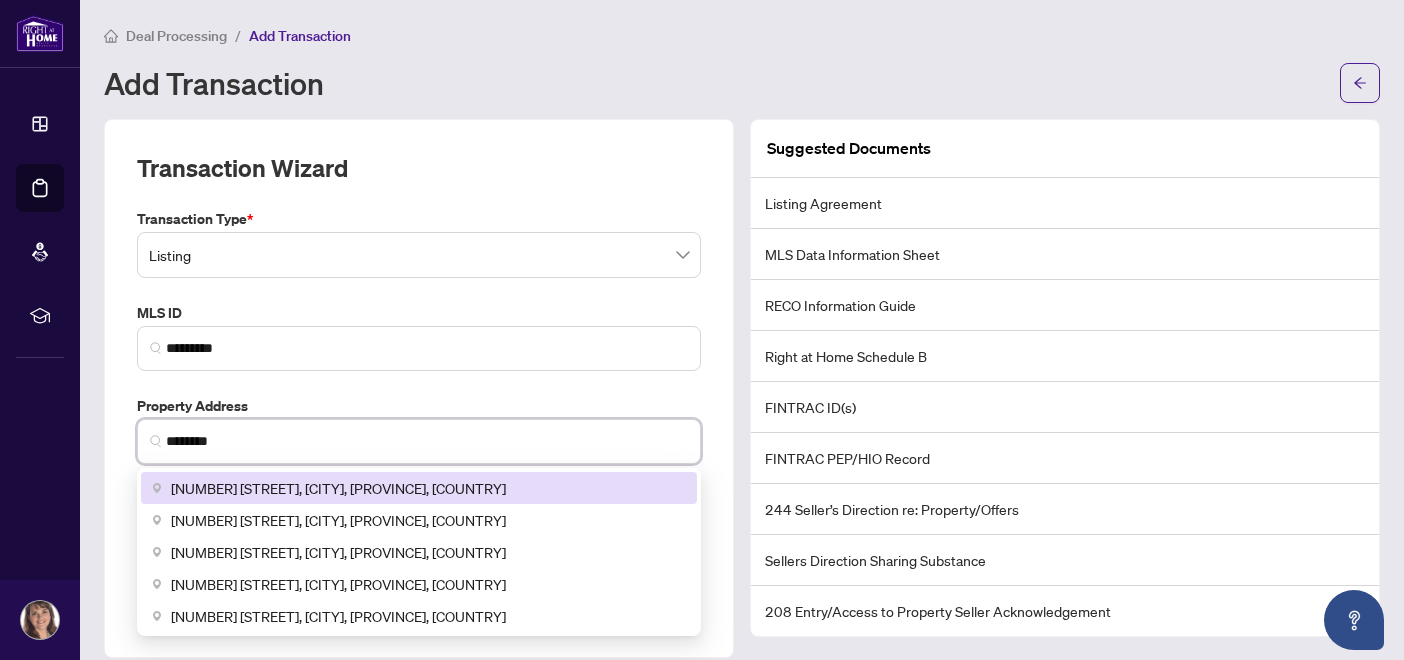 click on "*******" at bounding box center (427, 441) 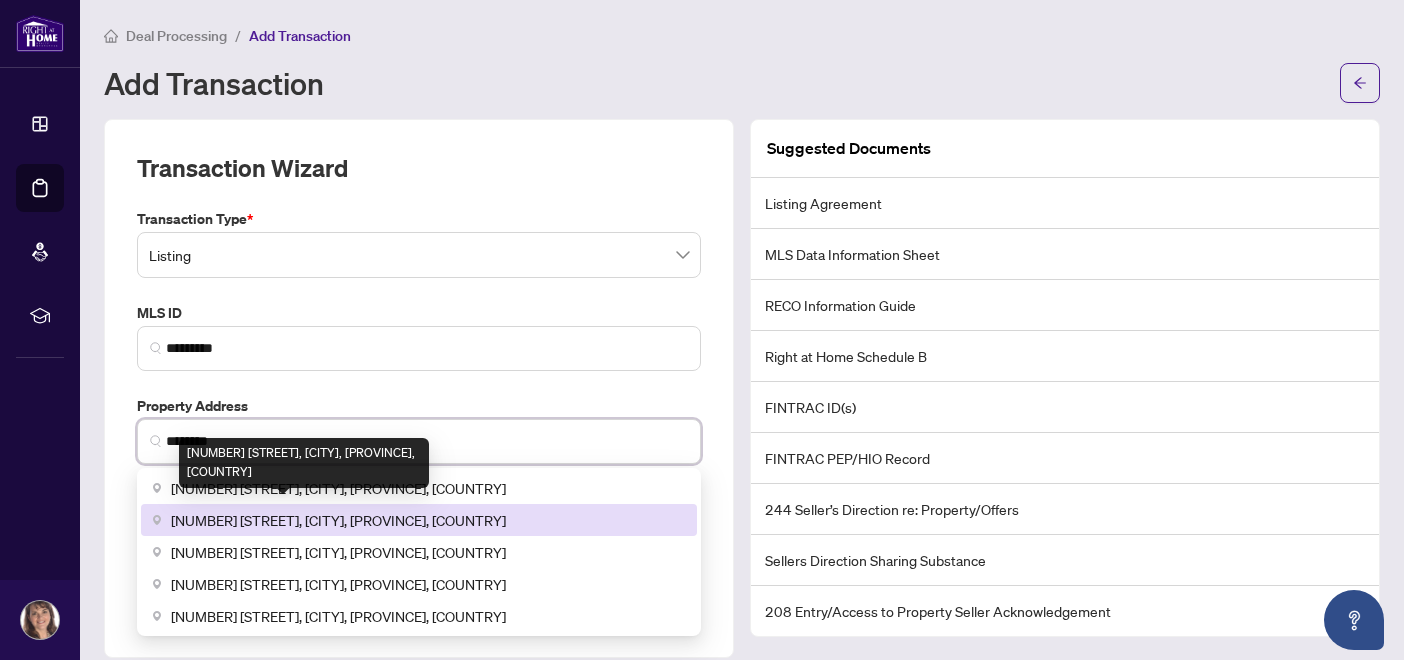 scroll, scrollTop: 21, scrollLeft: 0, axis: vertical 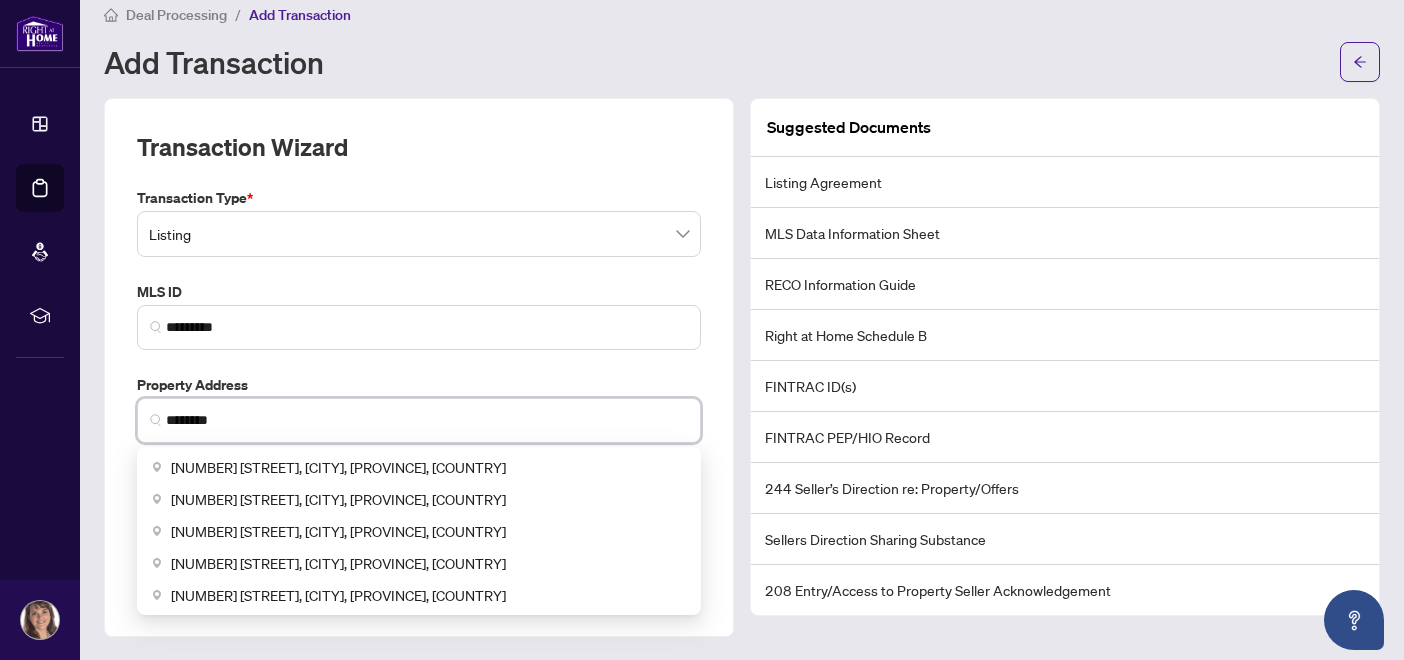 type on "*******" 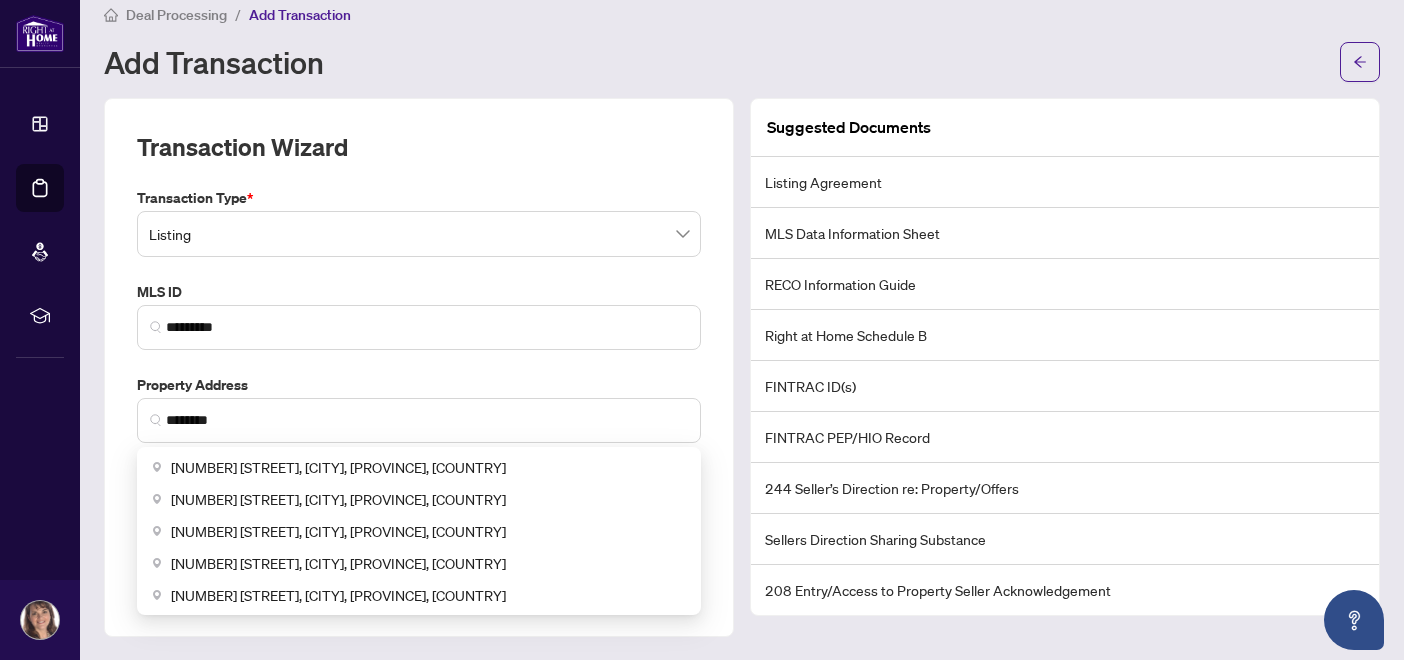click on "Transaction Type * Listing 13 14 Listing Listing - Lease Deal - Buy Side Lease Deal - Sell Side Lease Deal - Agent Double End Lease Deal - Buy Side Sale Deal - Sell Side Sale Deal - Agent Double End Sale Deal - Sell Side Assignment Deal - Buy Side Assignment MLS ID ********* No valid MLS ID found! Property Address ******* ChIJTWcF88eN1YkRzwb1t7Kam68 [NUMBER] [STREET], [CITY], [PROVINCE], [COUNTRY] [NUMBER] [STREET], [CITY], [PROVINCE], [COUNTRY] [NUMBER] [STREET], [CITY], [PROVINCE], [COUNTRY] [NUMBER] [STREET], [CITY], [PROVINCE], [COUNTRY] [NUMBER] [STREET], [CITY], [PROVINCE], [COUNTRY] Do you have direct or indirect interest in this transaction Yes No" at bounding box center (419, 350) 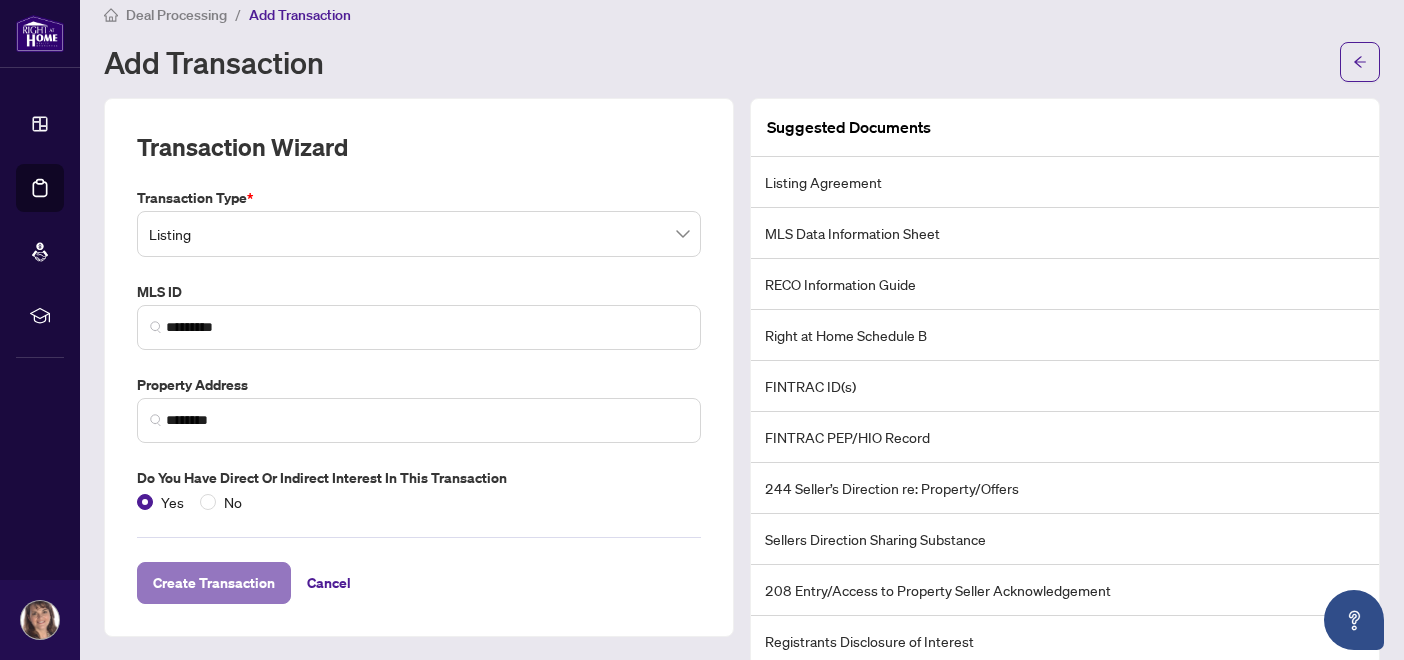 click on "Create Transaction" at bounding box center (214, 583) 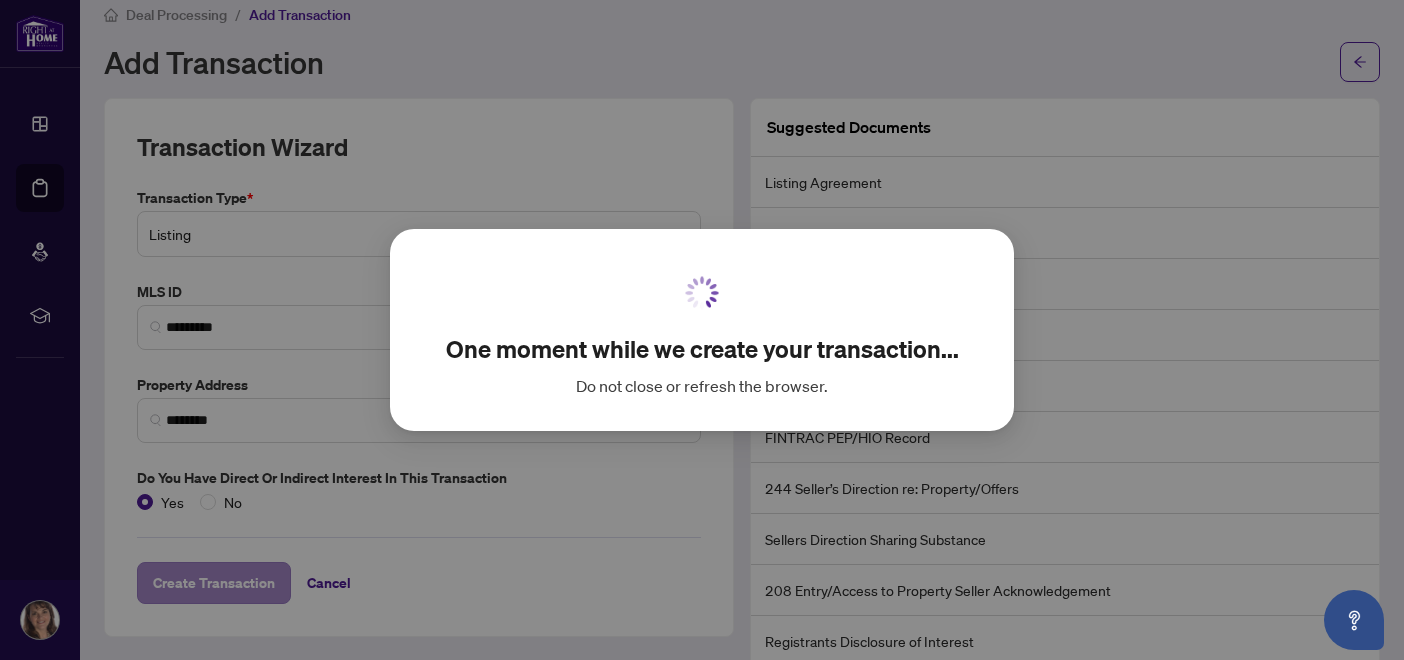 scroll, scrollTop: 0, scrollLeft: 0, axis: both 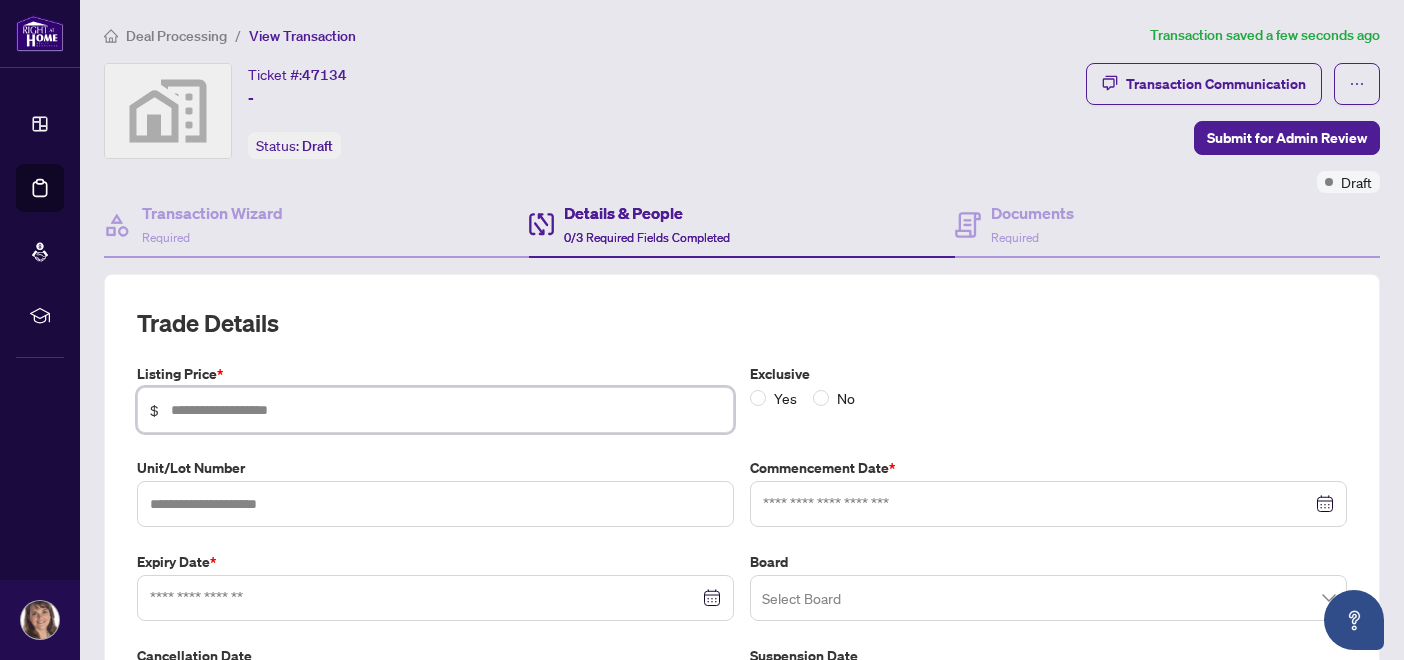 click at bounding box center [446, 410] 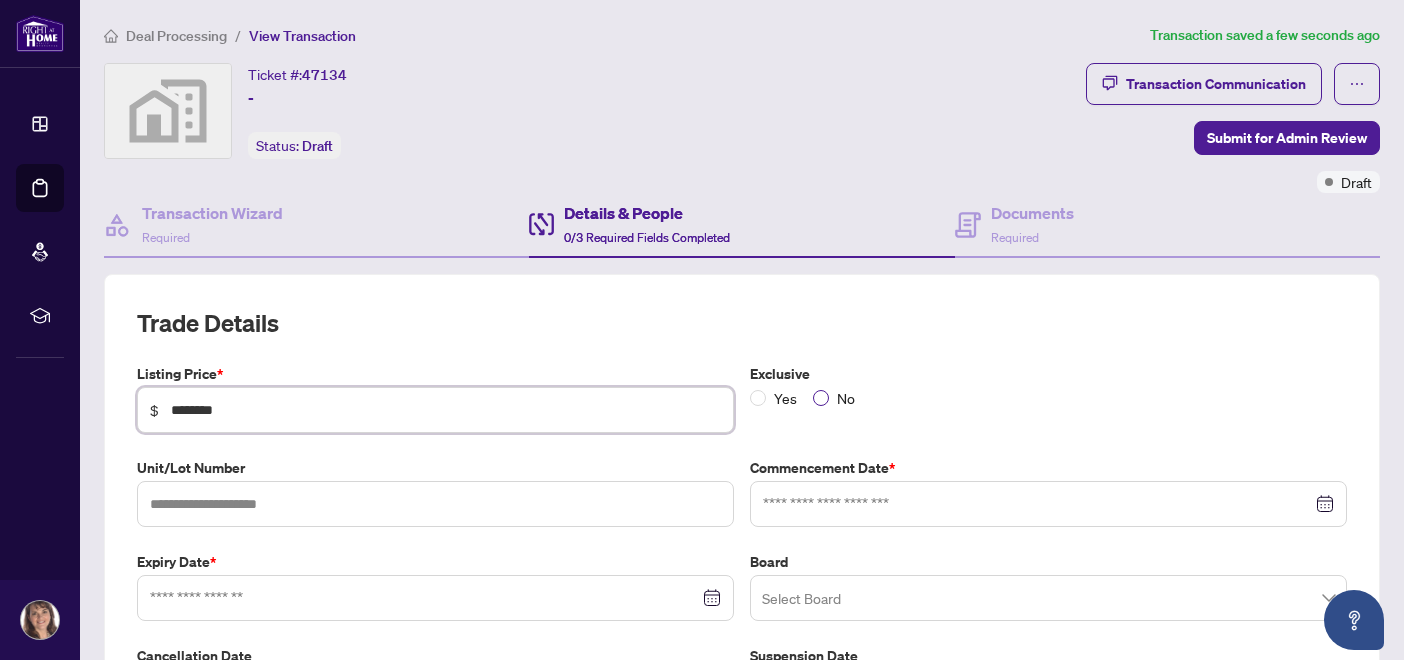 type on "********" 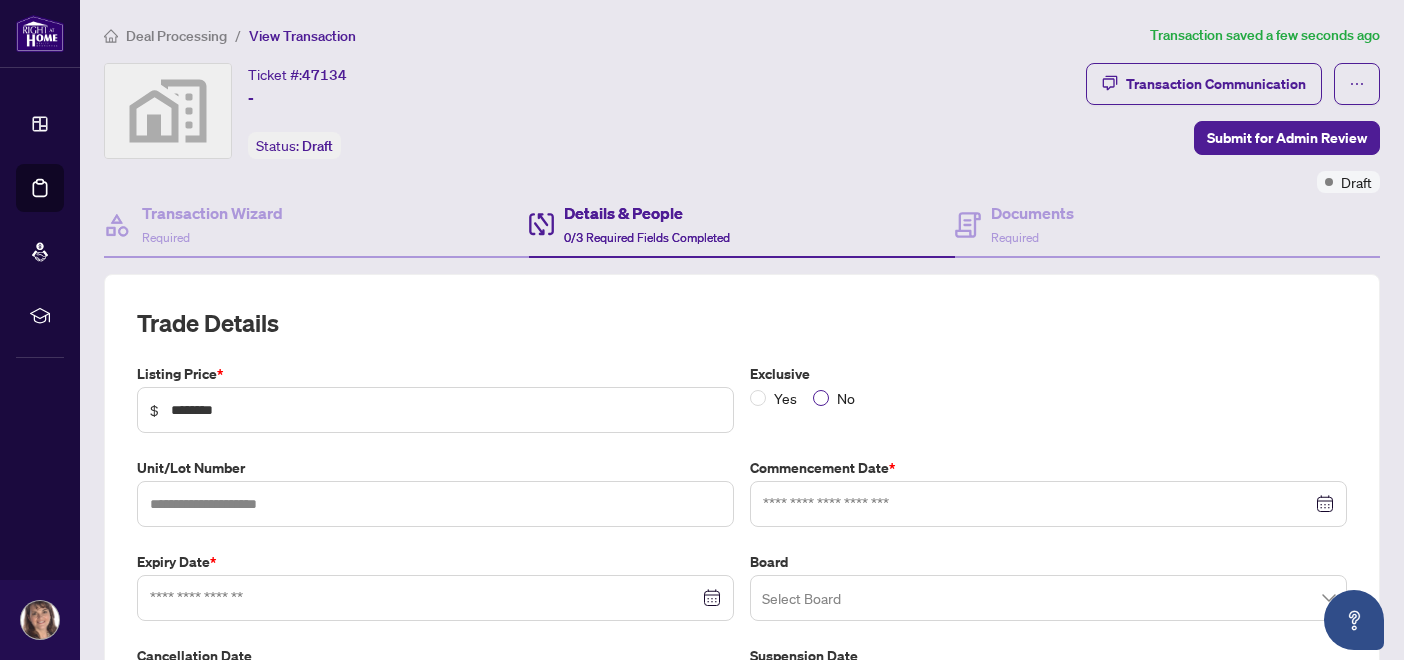 click on "No" at bounding box center (846, 398) 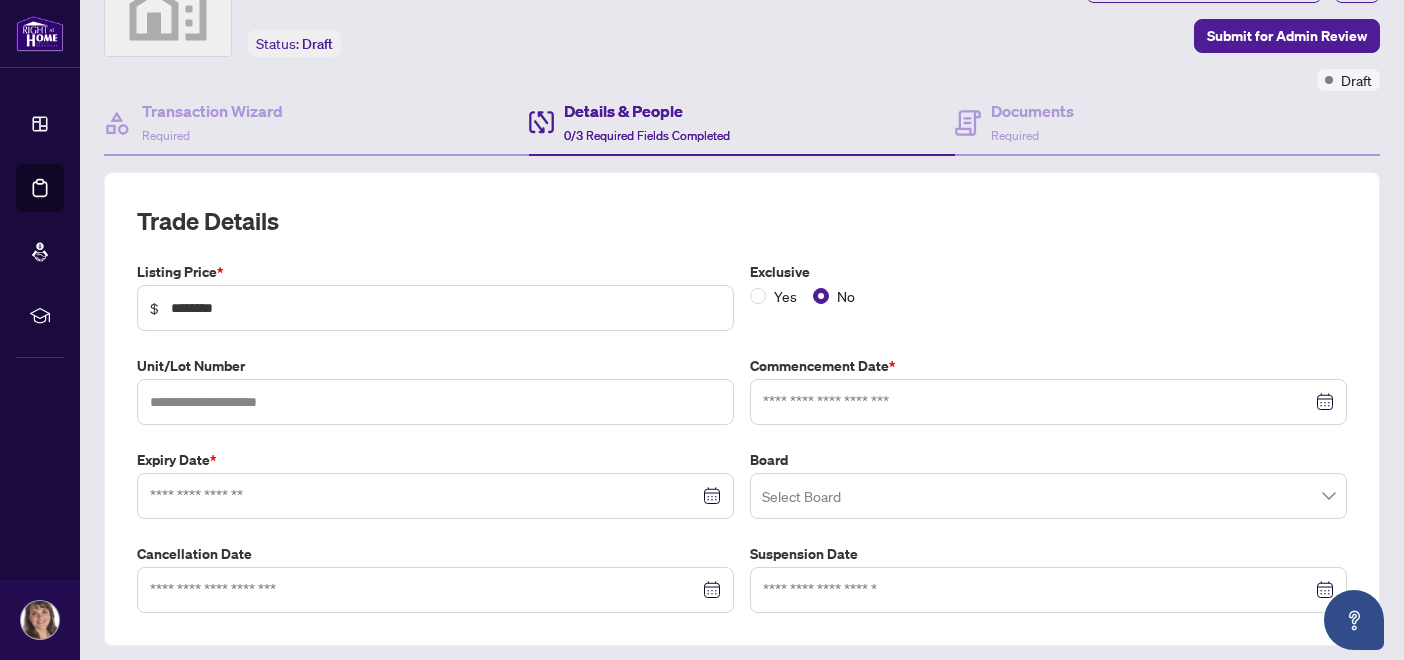 scroll, scrollTop: 103, scrollLeft: 0, axis: vertical 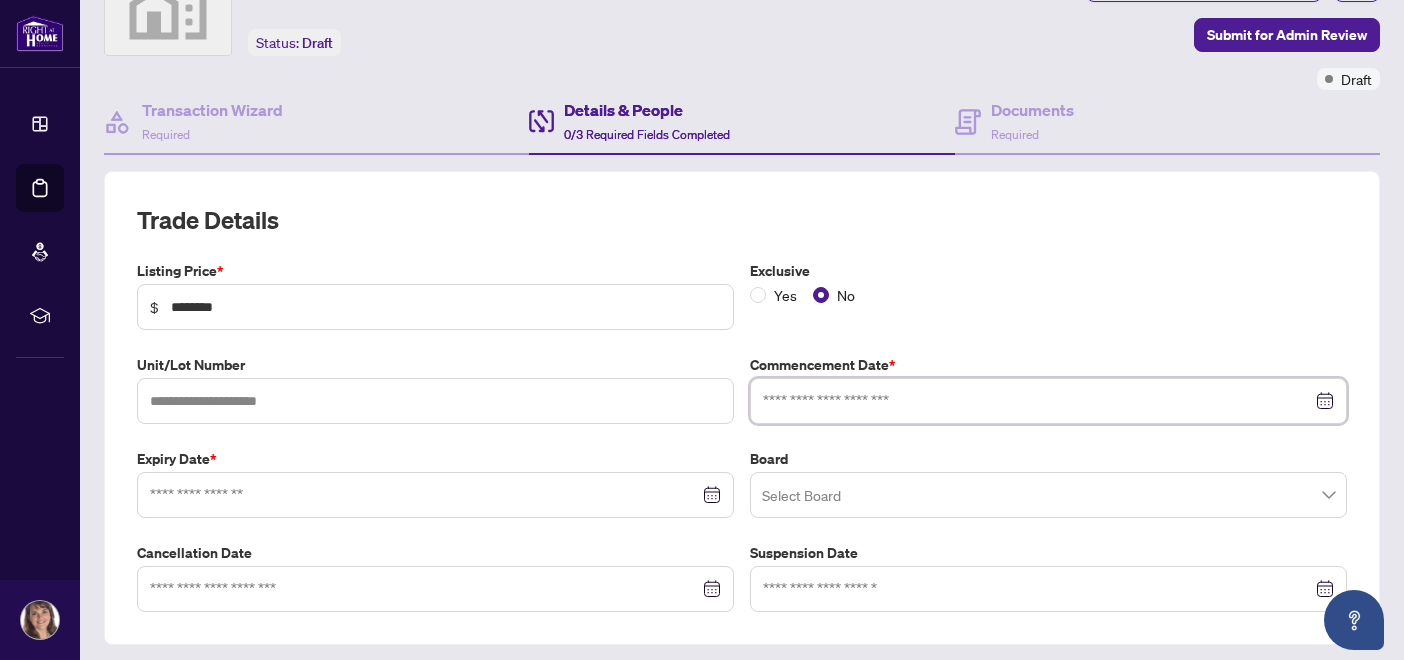 click at bounding box center (1037, 401) 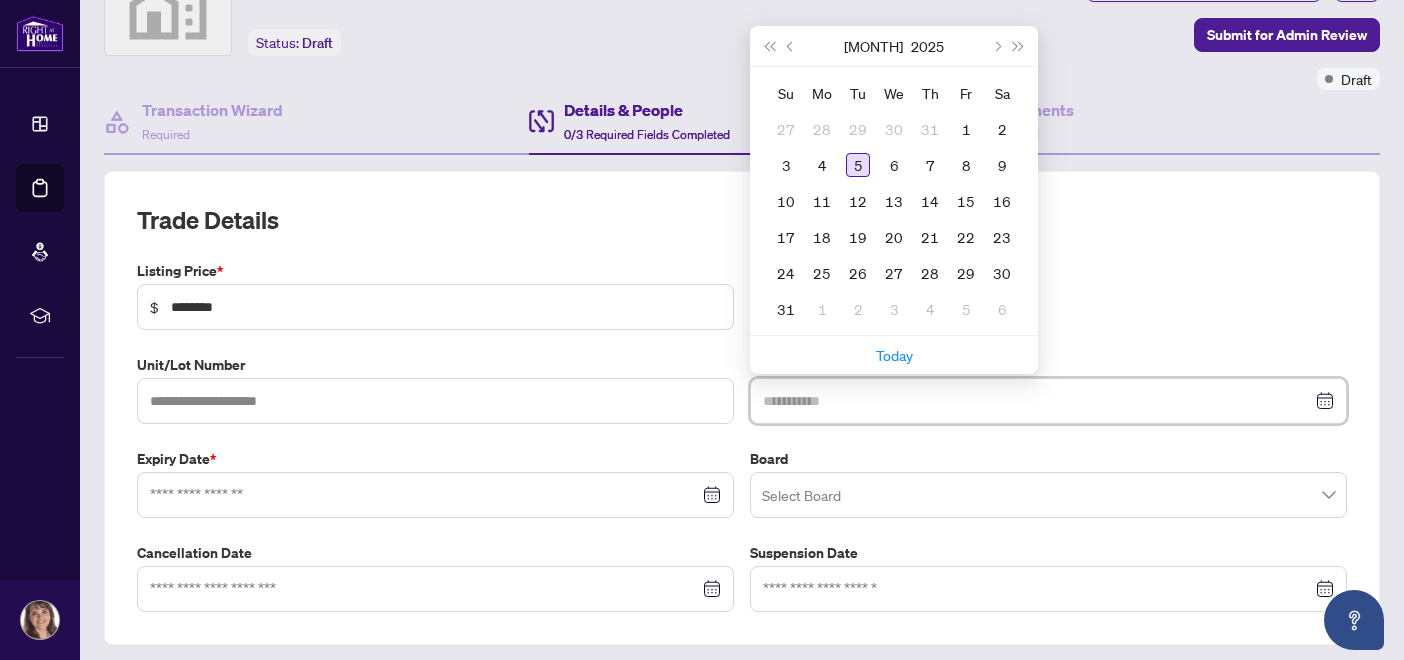 type on "**********" 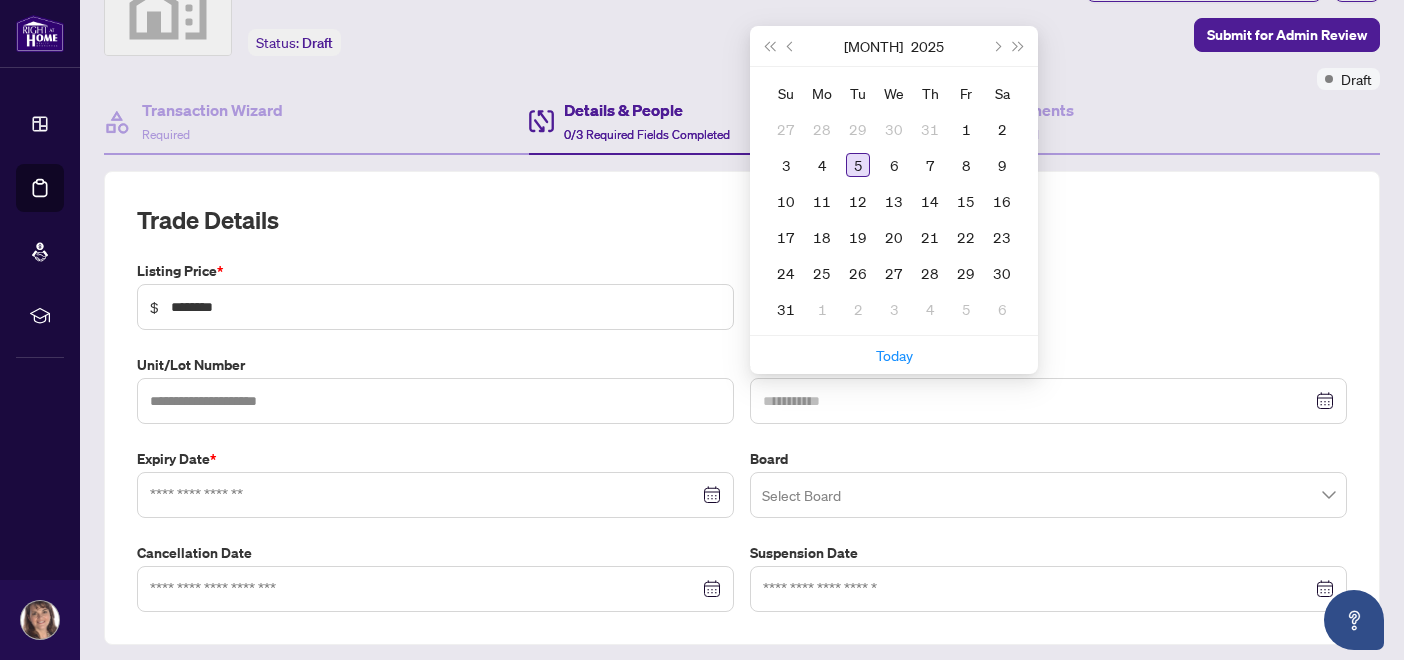 click on "5" at bounding box center [858, 165] 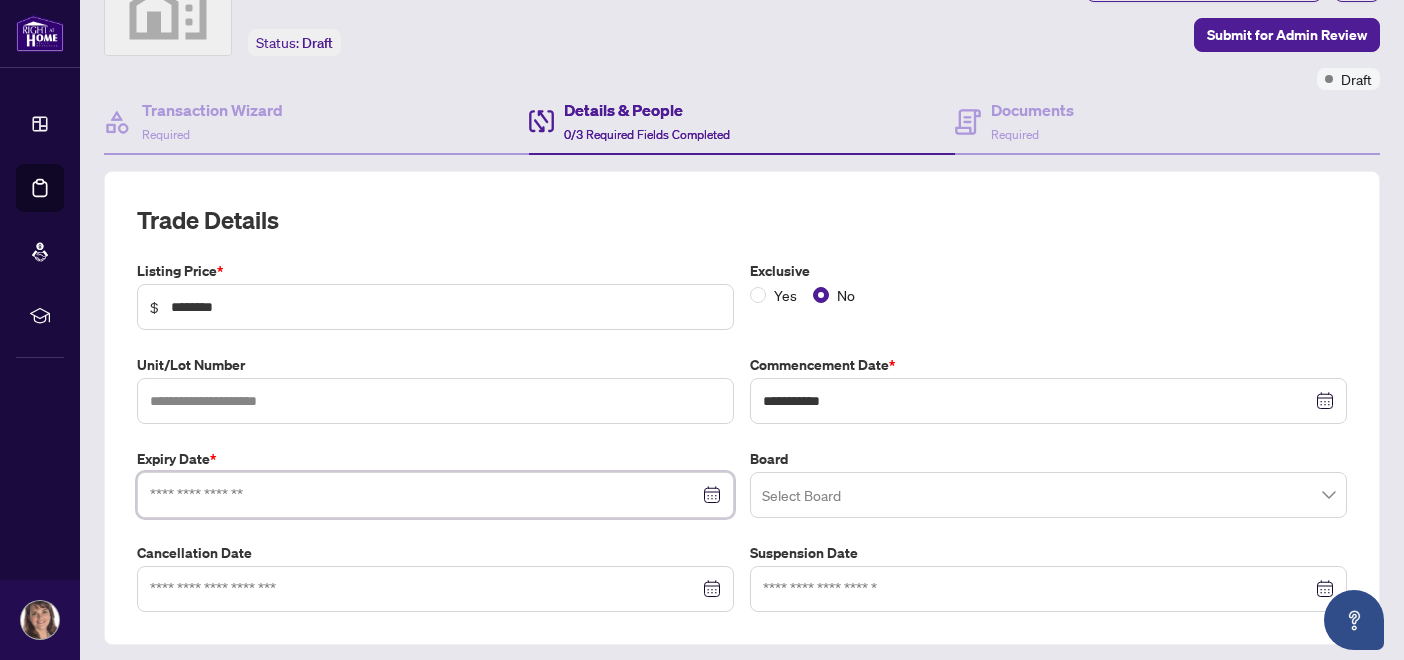 click at bounding box center [424, 495] 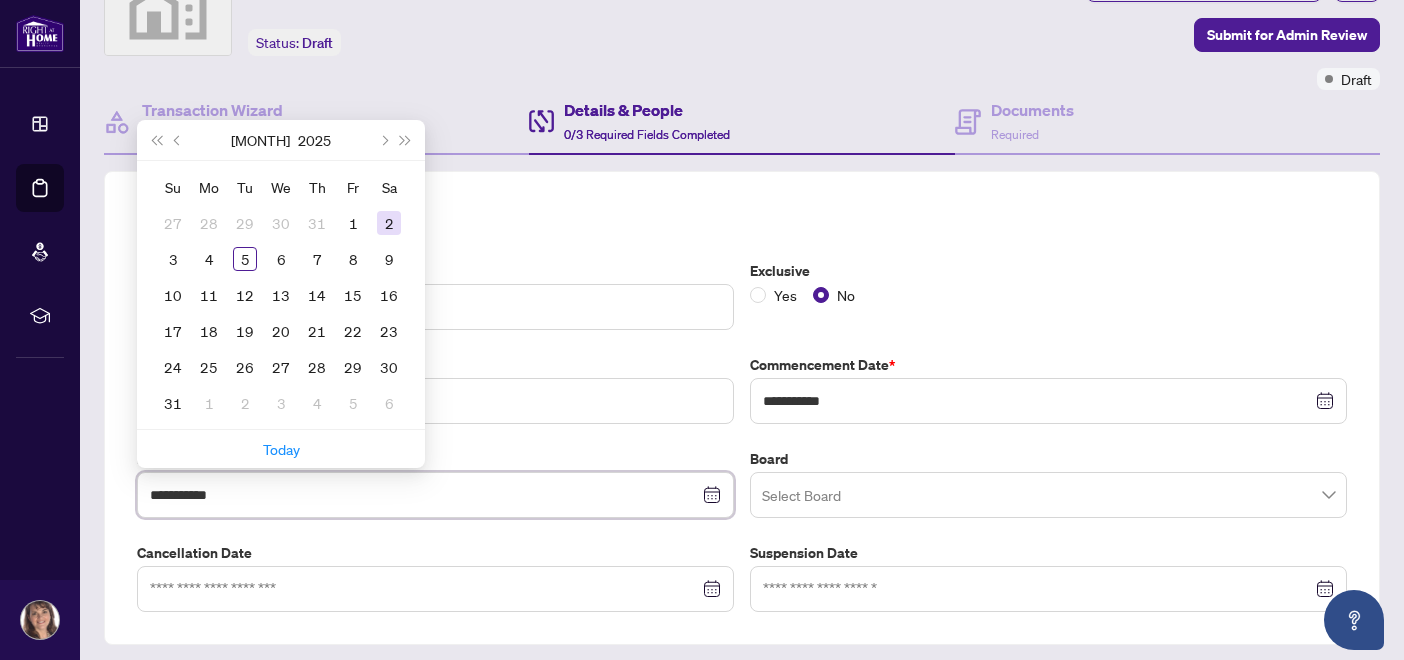 type on "**********" 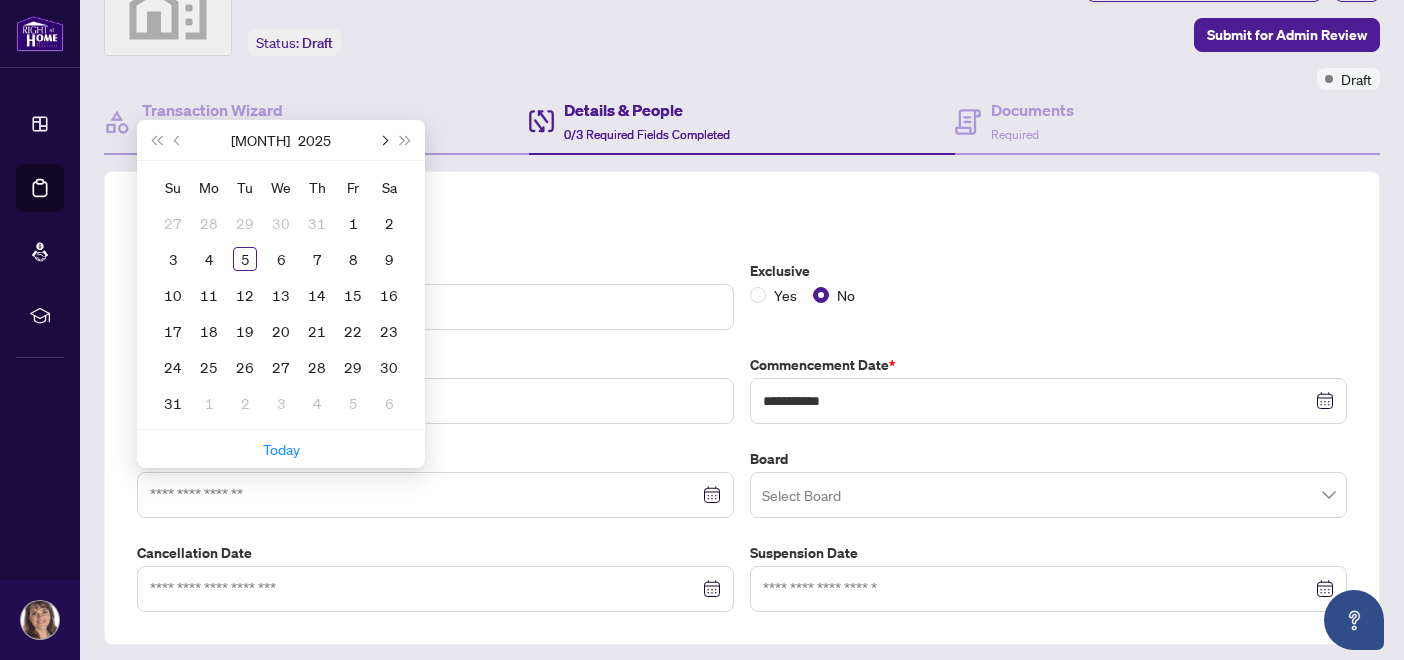 click at bounding box center [383, 140] 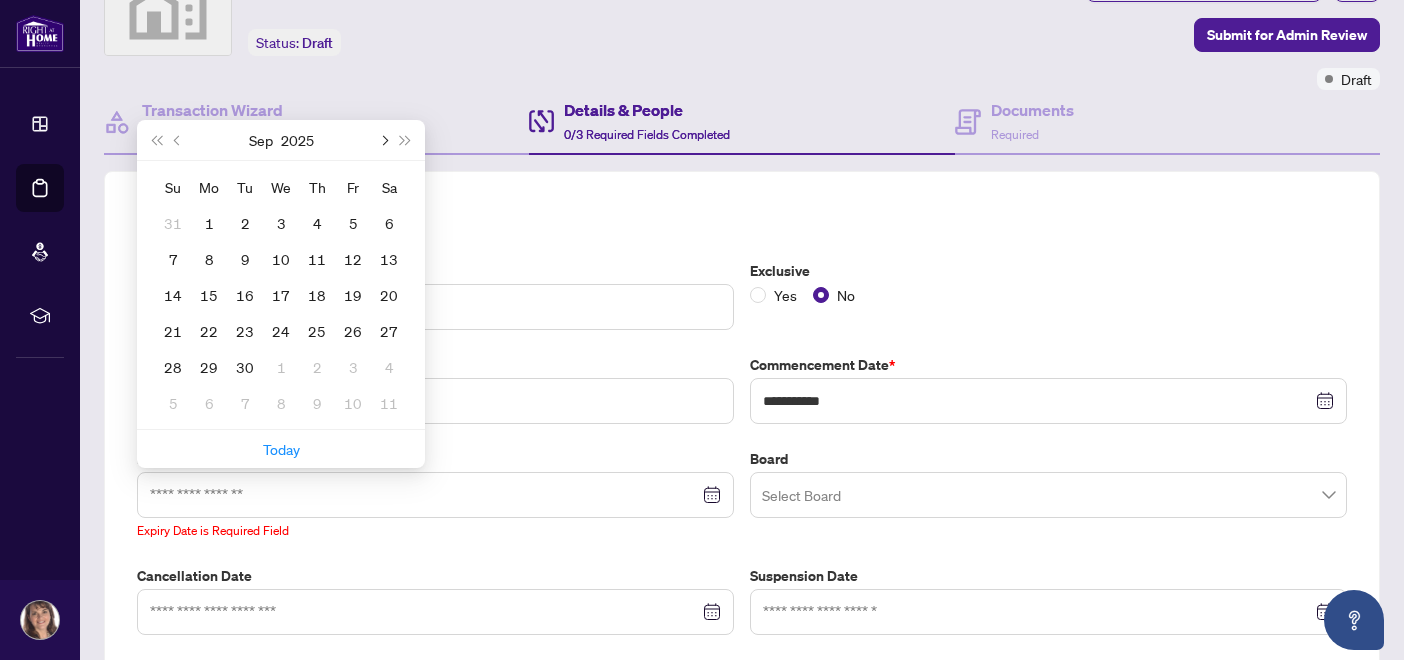 click at bounding box center (383, 140) 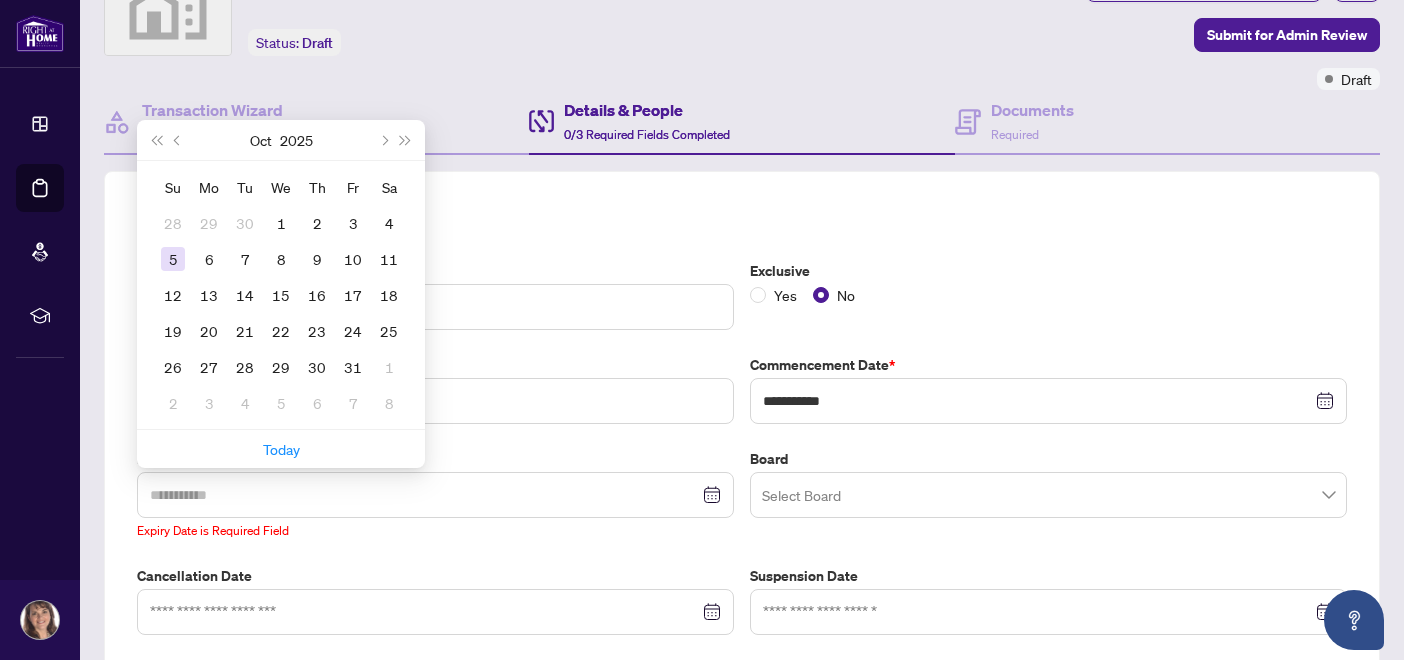 type on "**********" 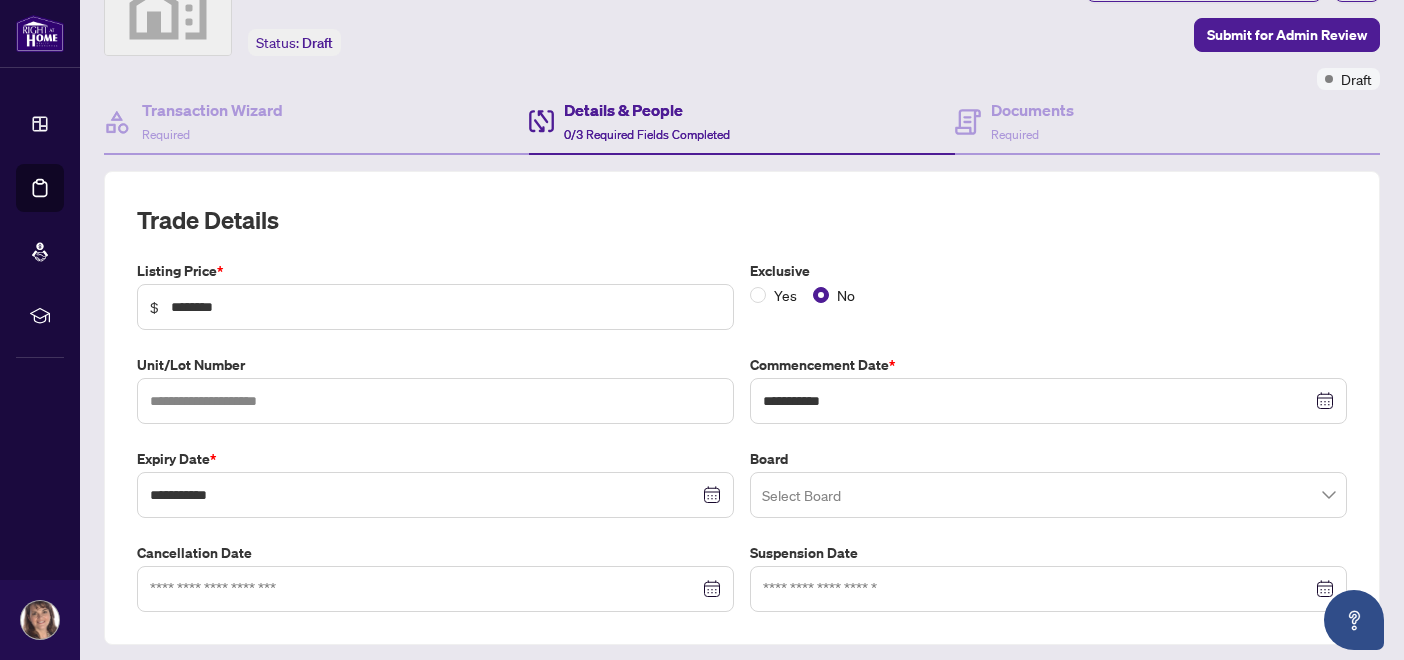 click at bounding box center [1048, 495] 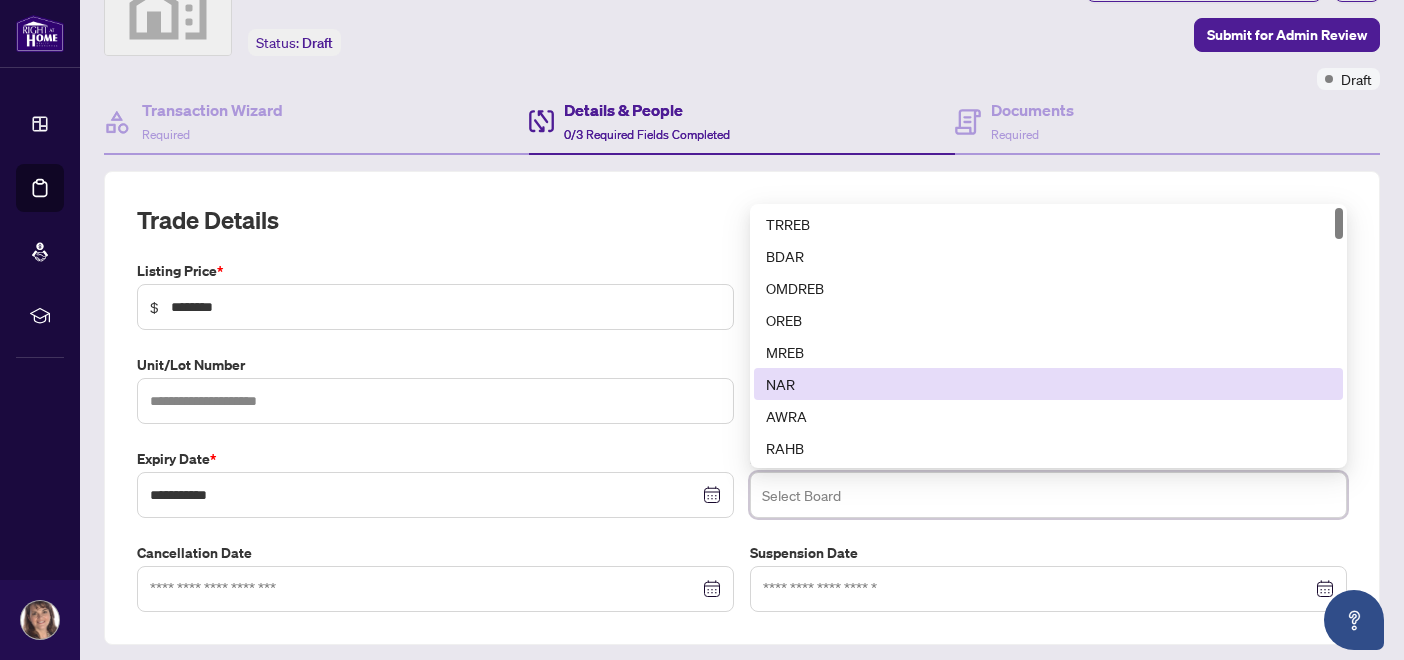 click on "NAR" at bounding box center (1048, 384) 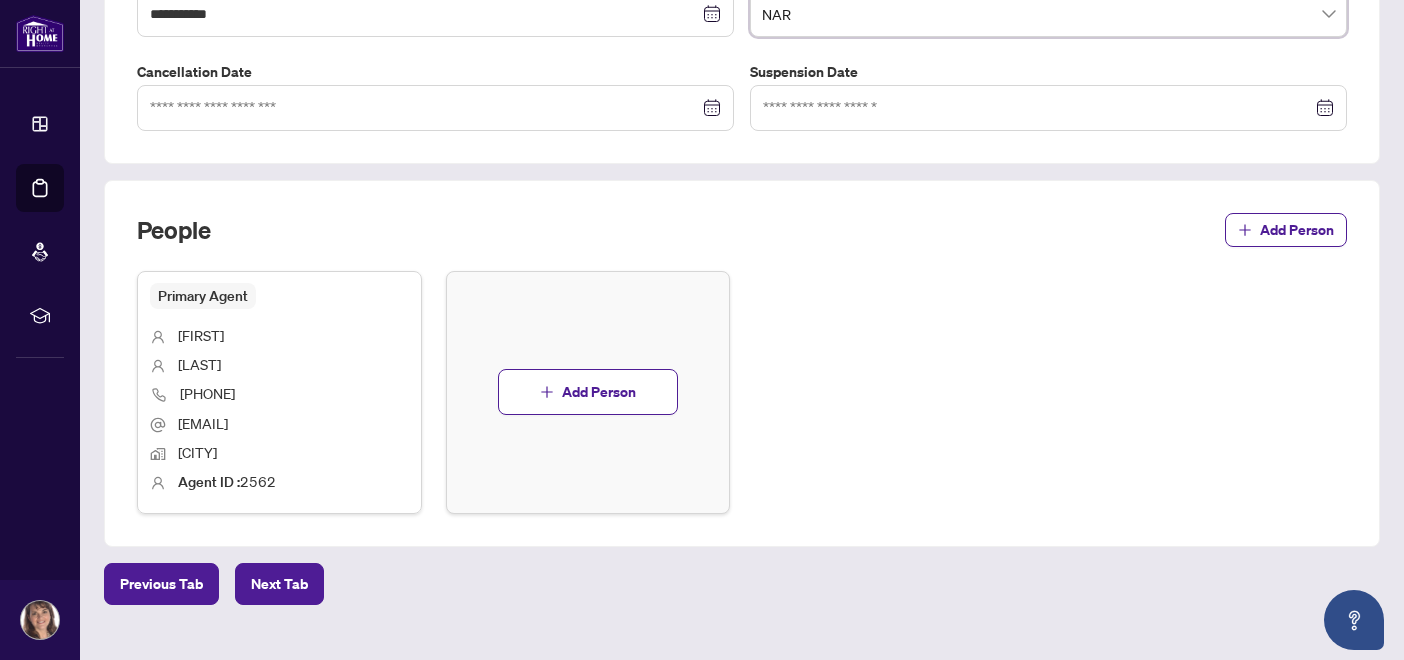 scroll, scrollTop: 620, scrollLeft: 0, axis: vertical 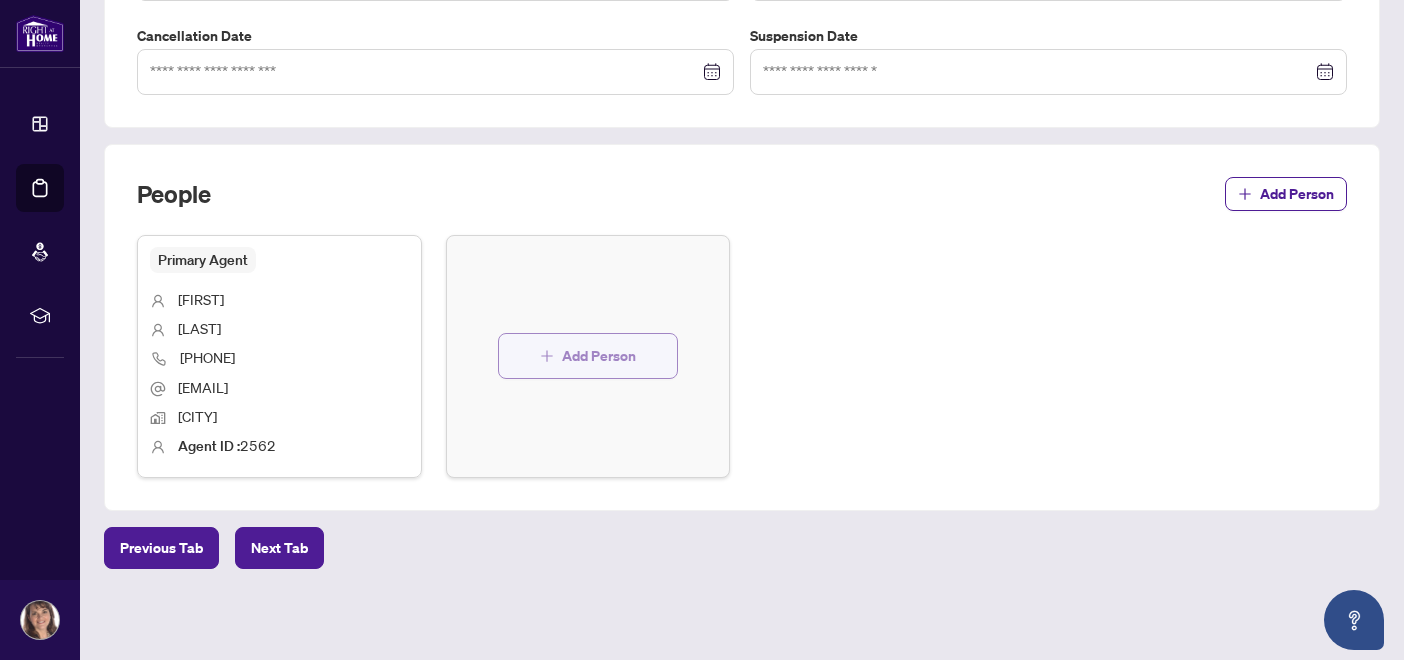 click on "Add Person" at bounding box center [599, 356] 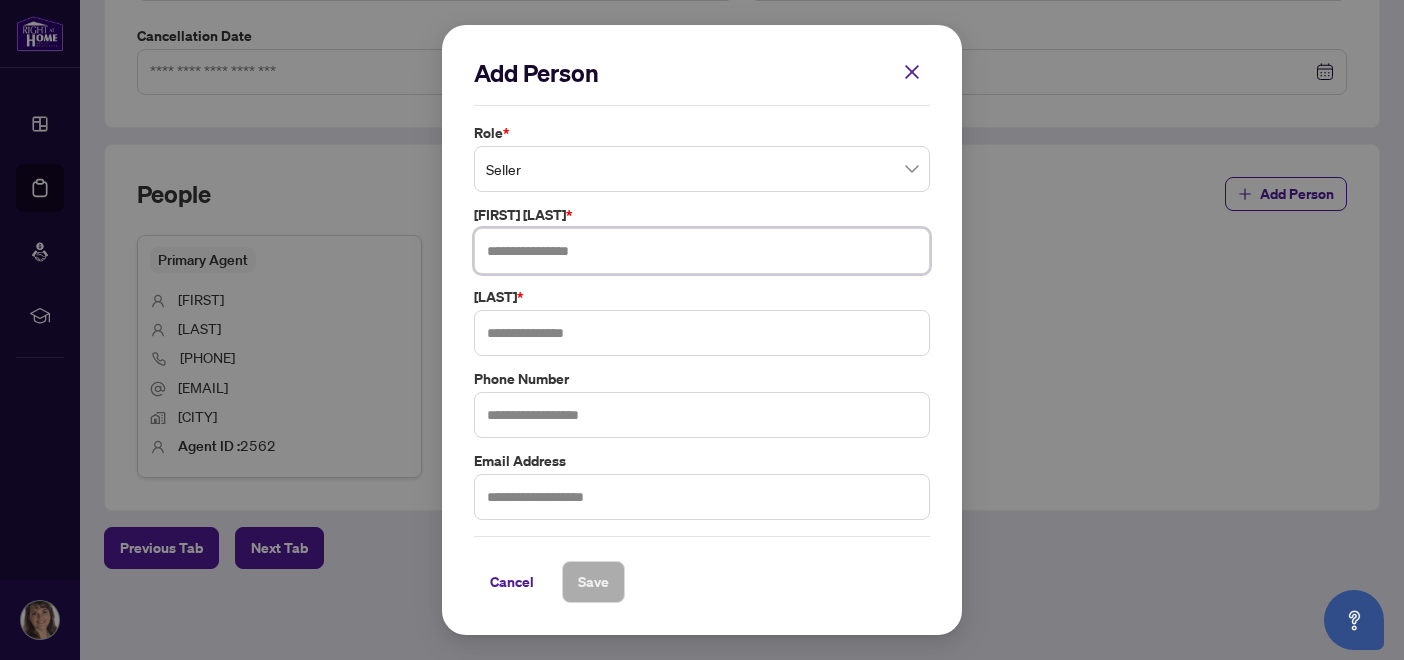 click at bounding box center (702, 251) 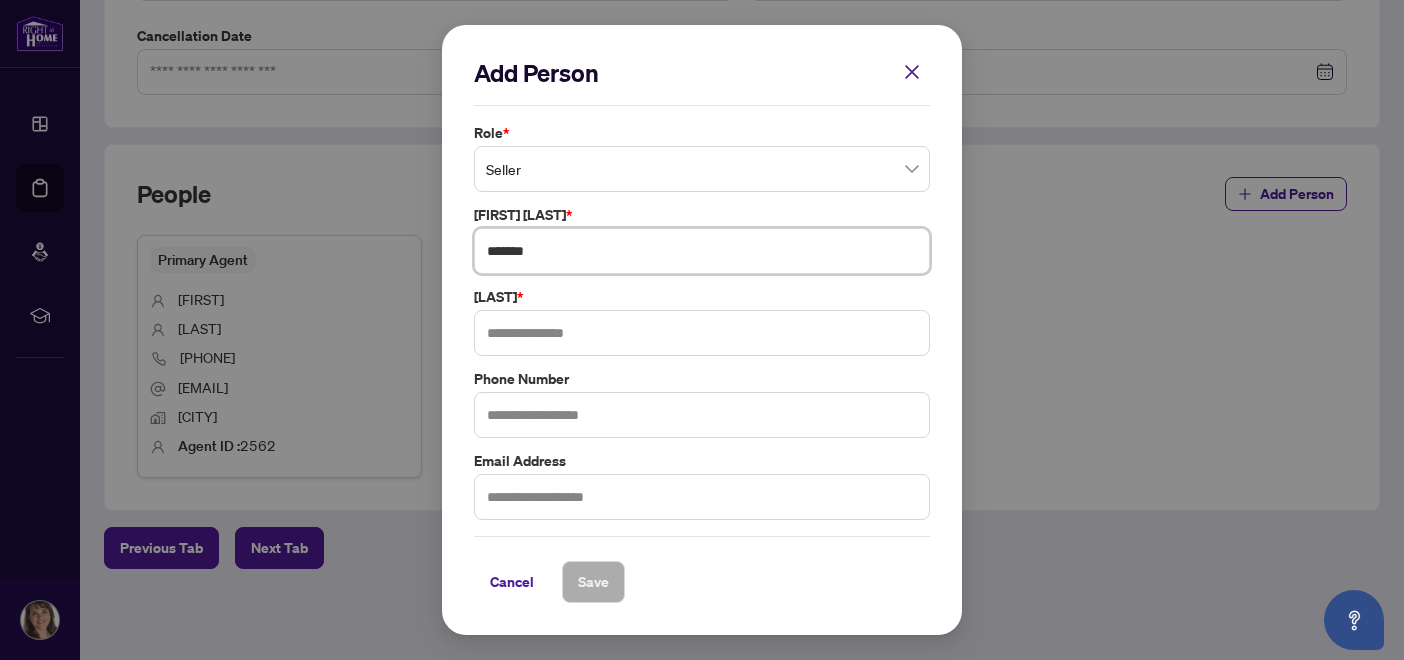 type on "*******" 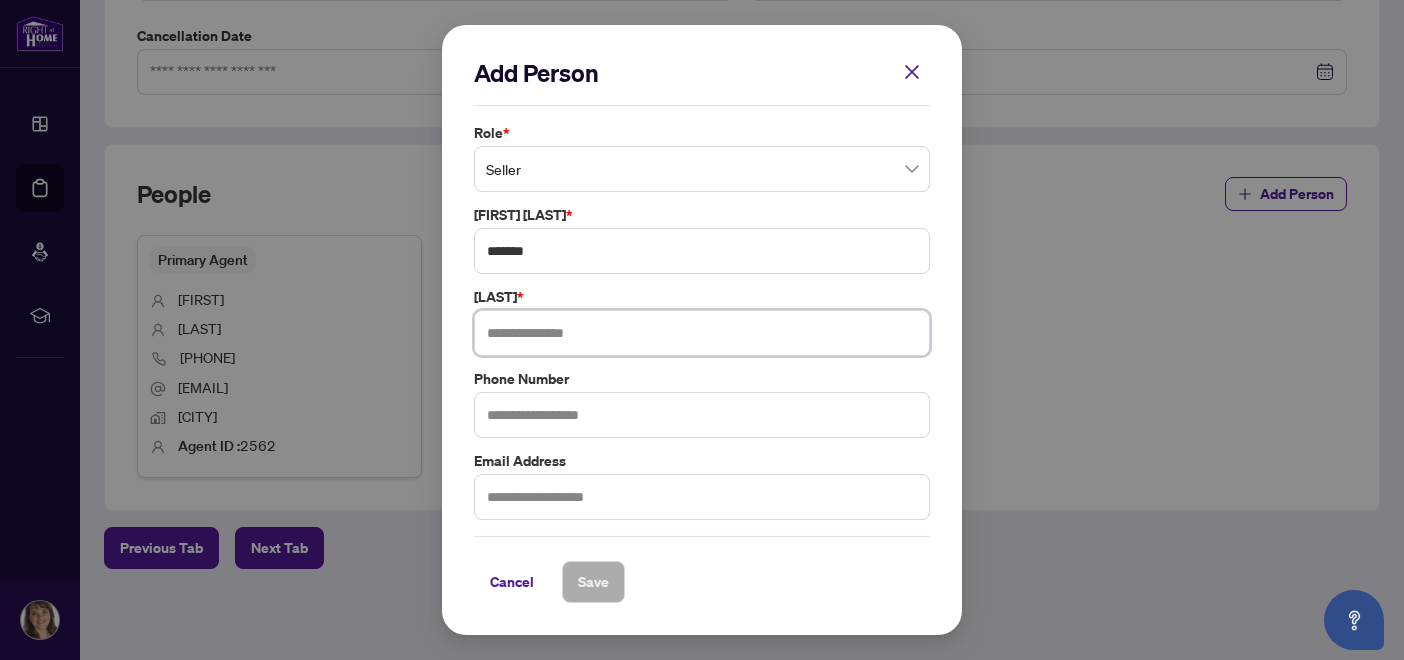 click at bounding box center [702, 333] 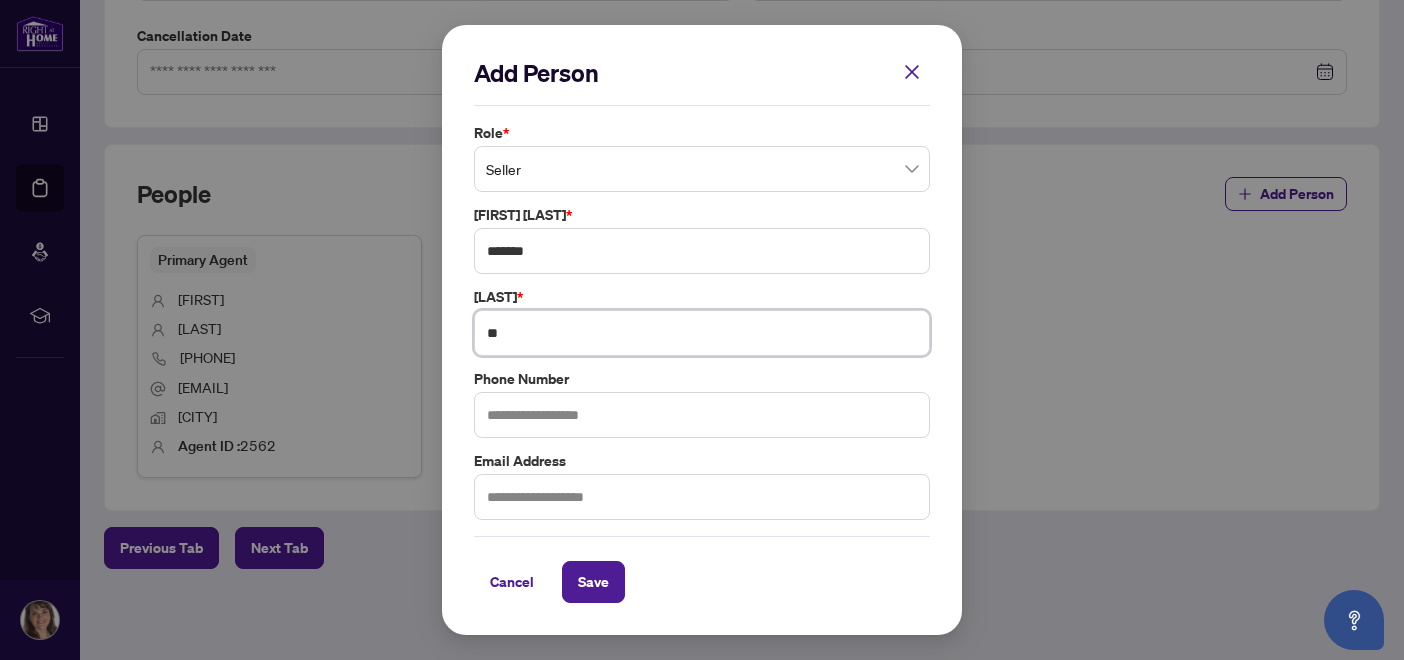 type on "*" 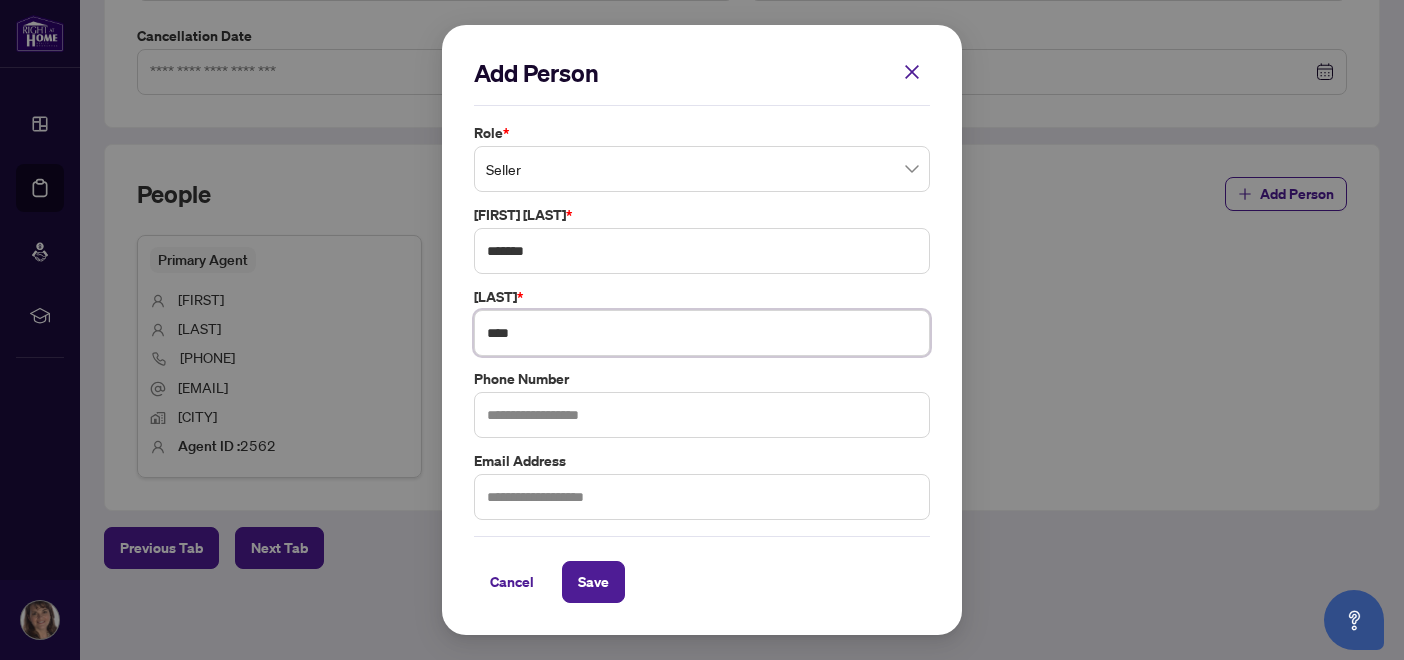 type on "****" 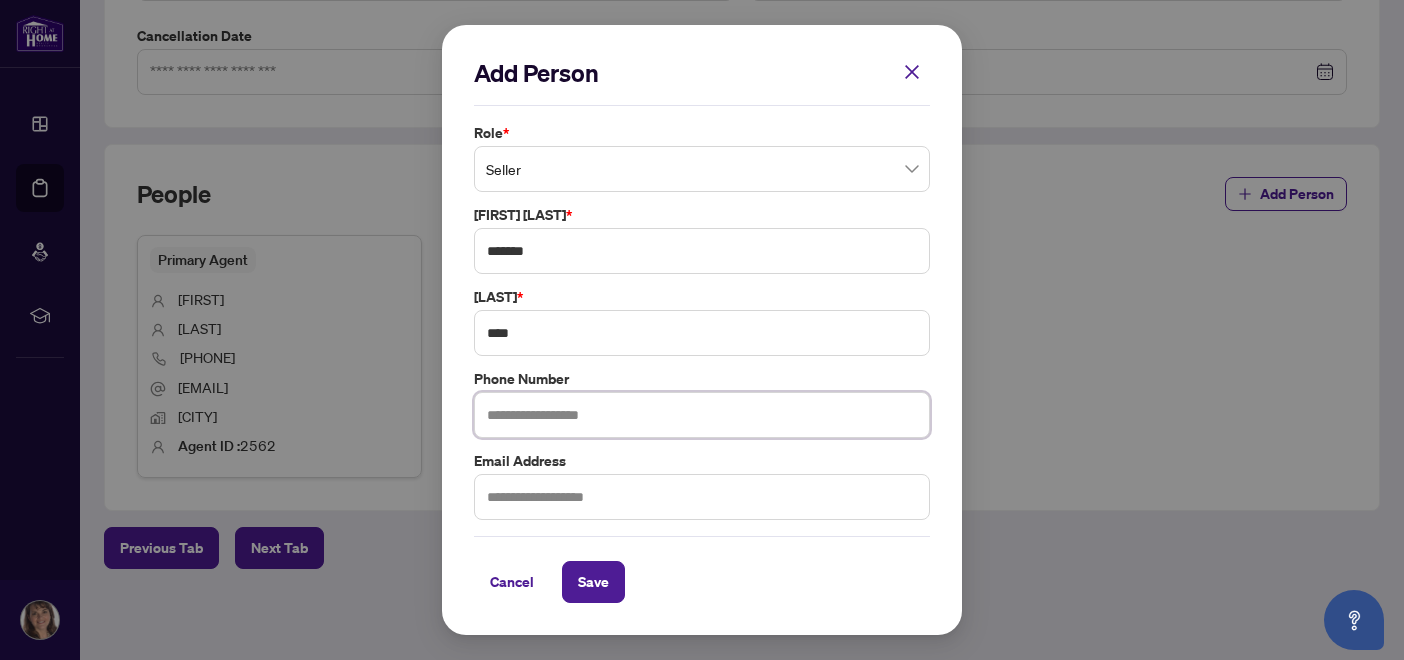 click at bounding box center [702, 415] 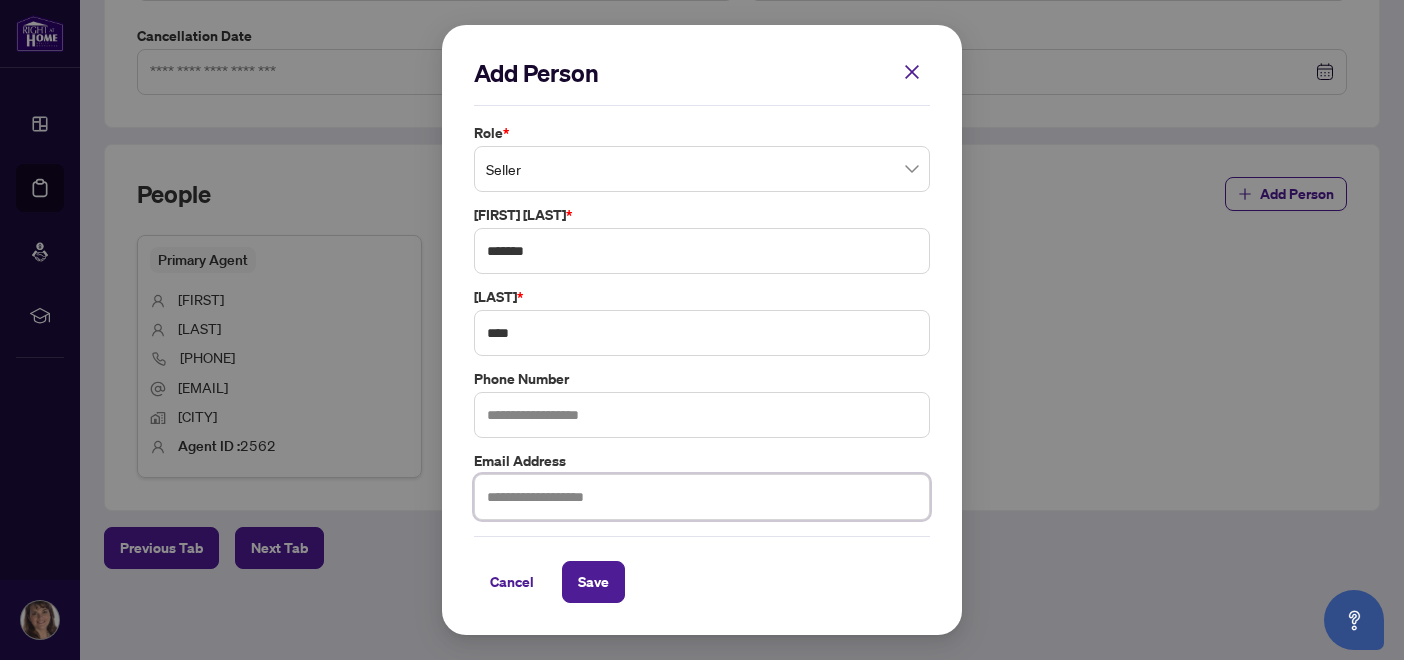 click at bounding box center [702, 497] 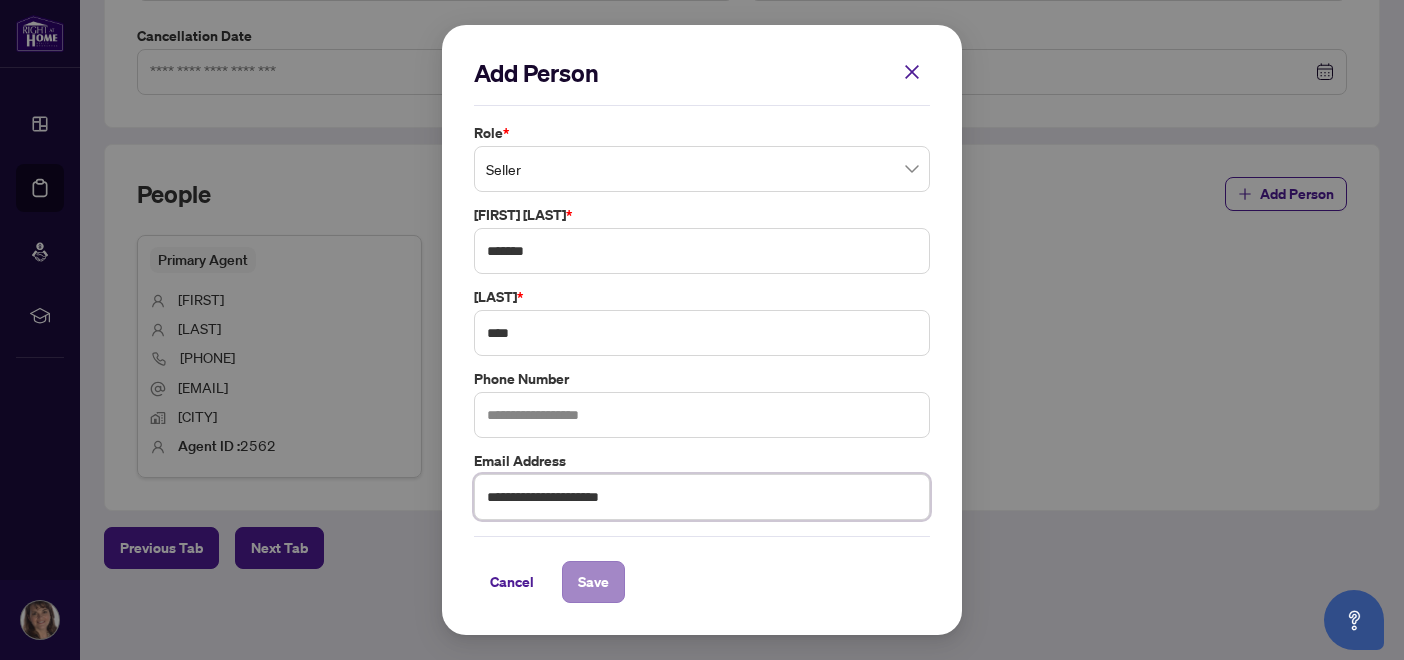 type on "**********" 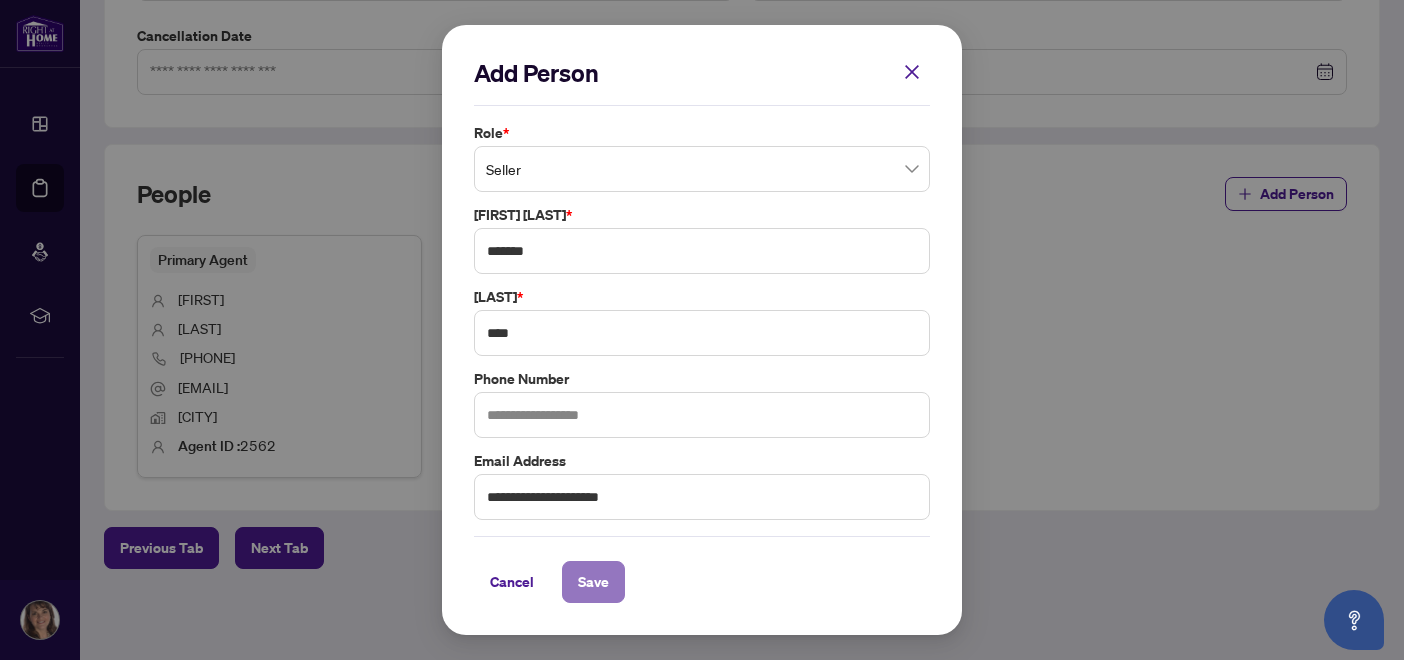 click on "Save" at bounding box center [593, 582] 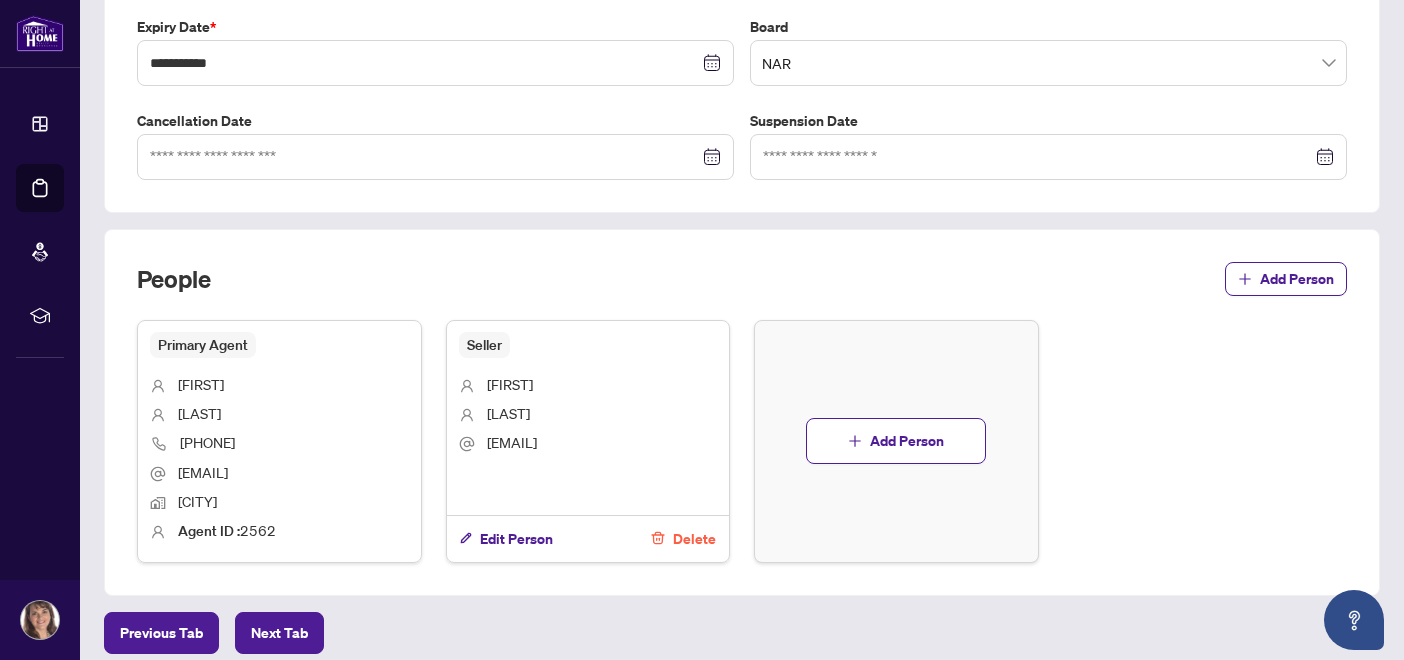 scroll, scrollTop: 620, scrollLeft: 0, axis: vertical 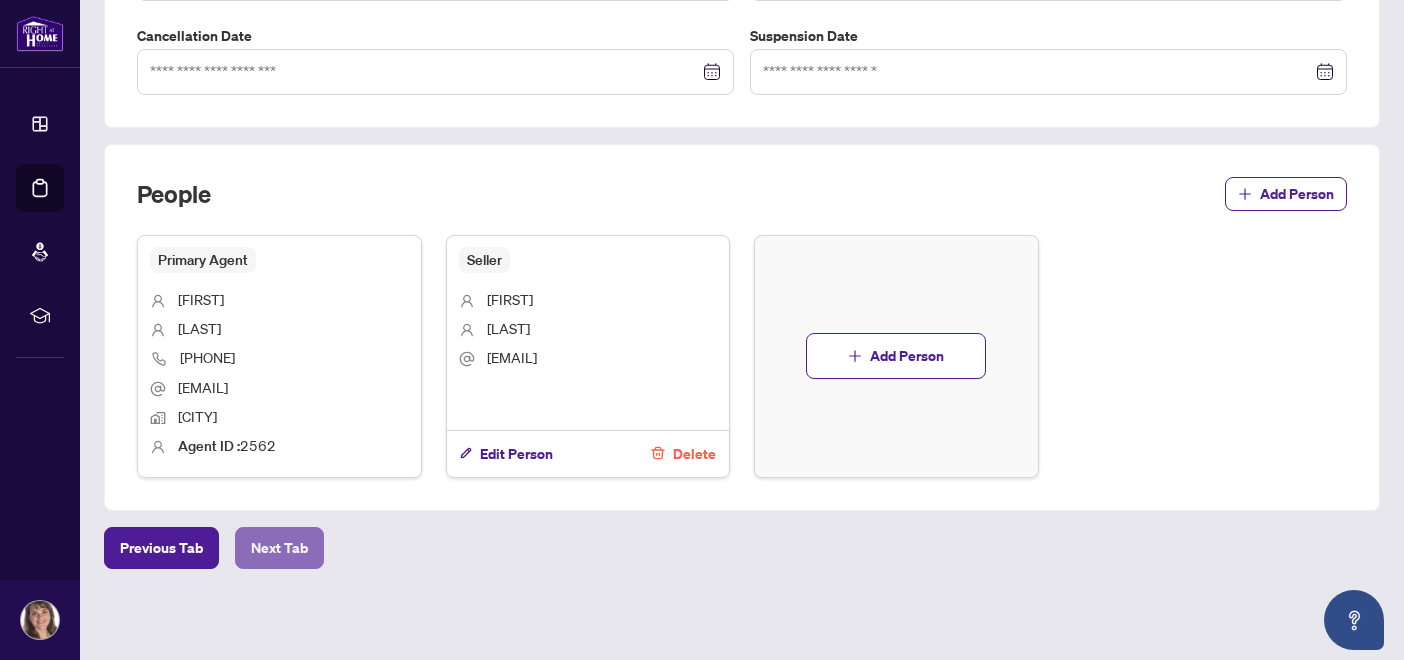 click on "Next Tab" at bounding box center [279, 548] 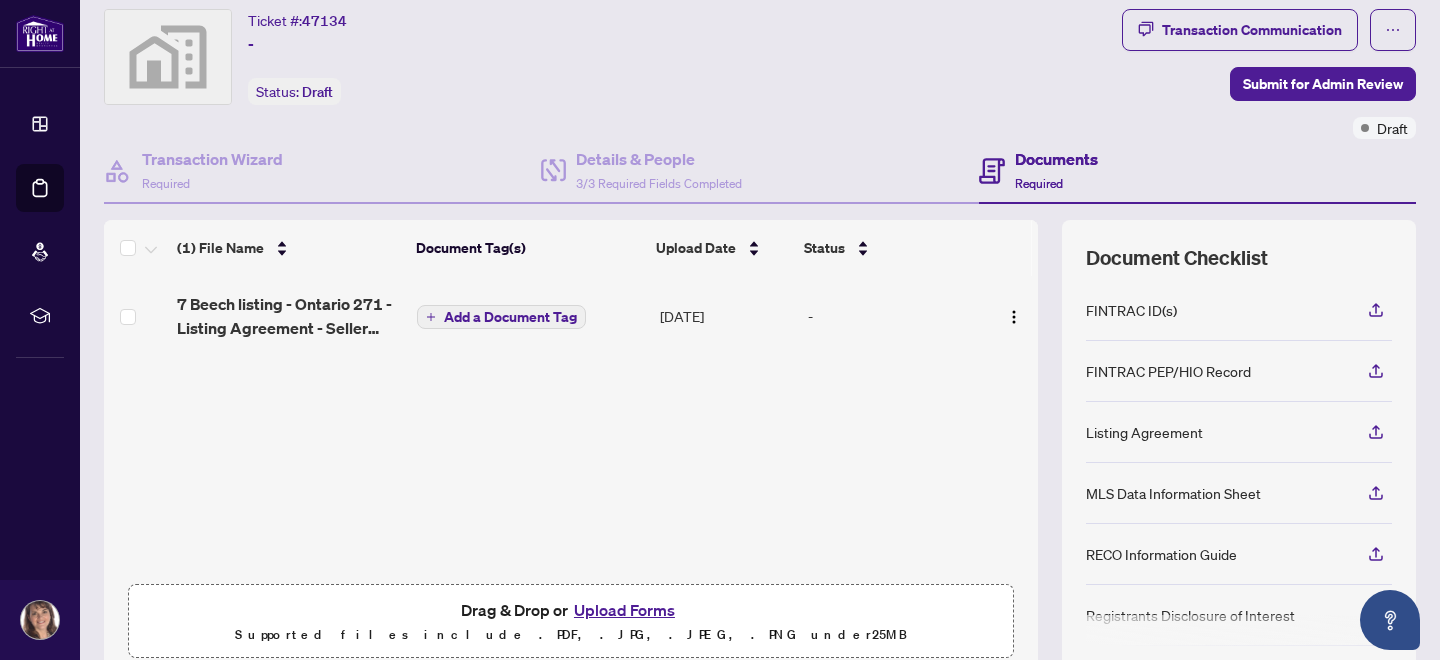 scroll, scrollTop: 52, scrollLeft: 0, axis: vertical 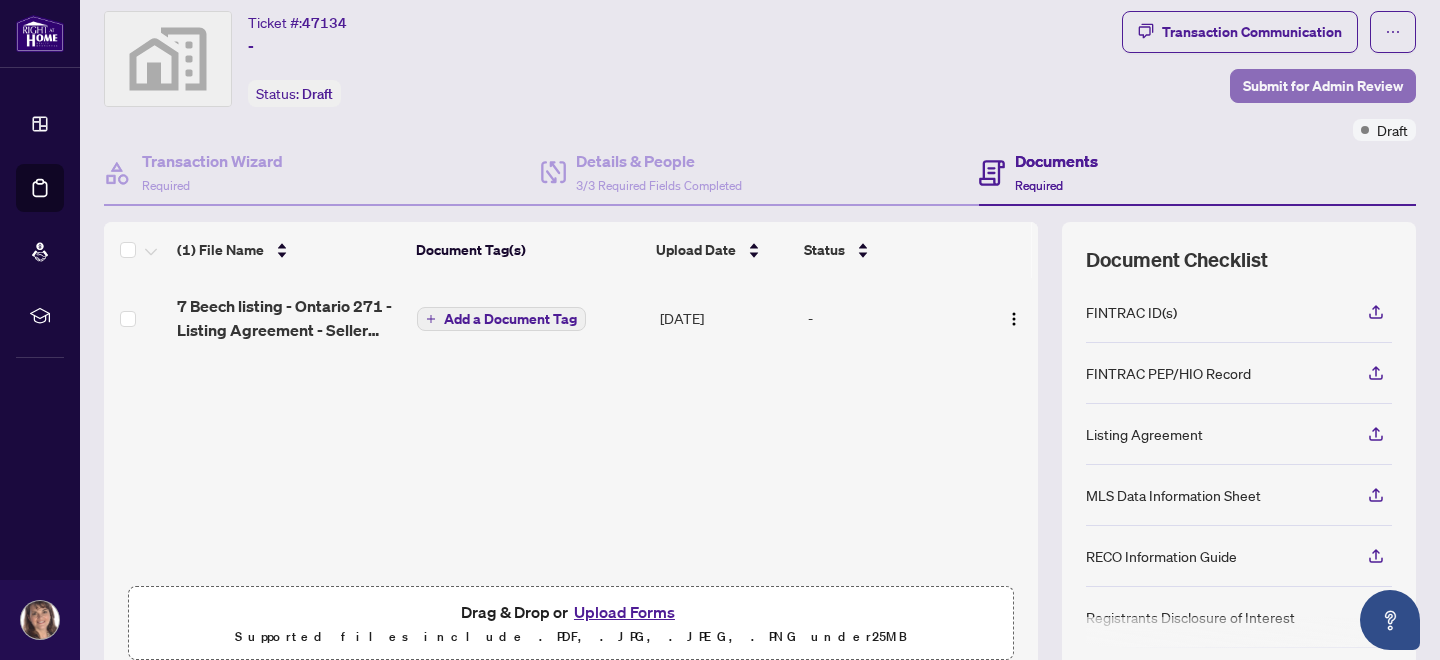 click on "Submit for Admin Review" at bounding box center [1323, 86] 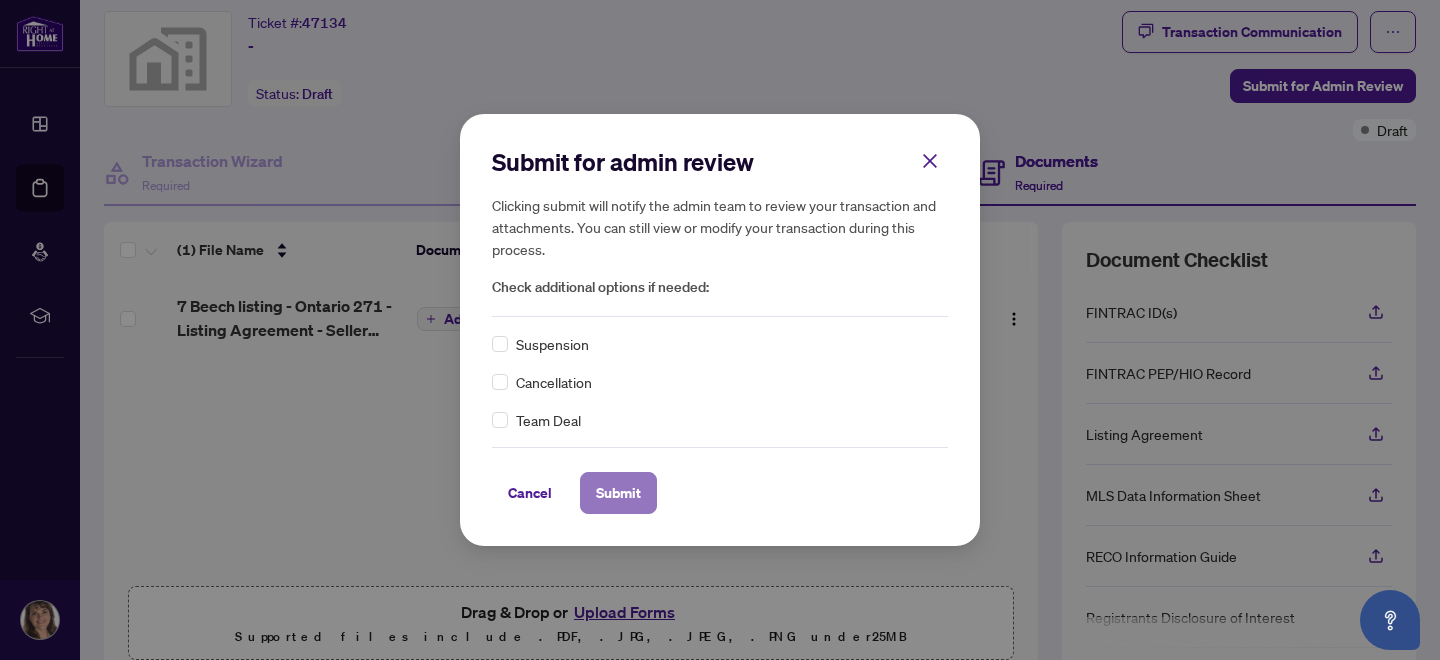 click on "Submit" at bounding box center [618, 493] 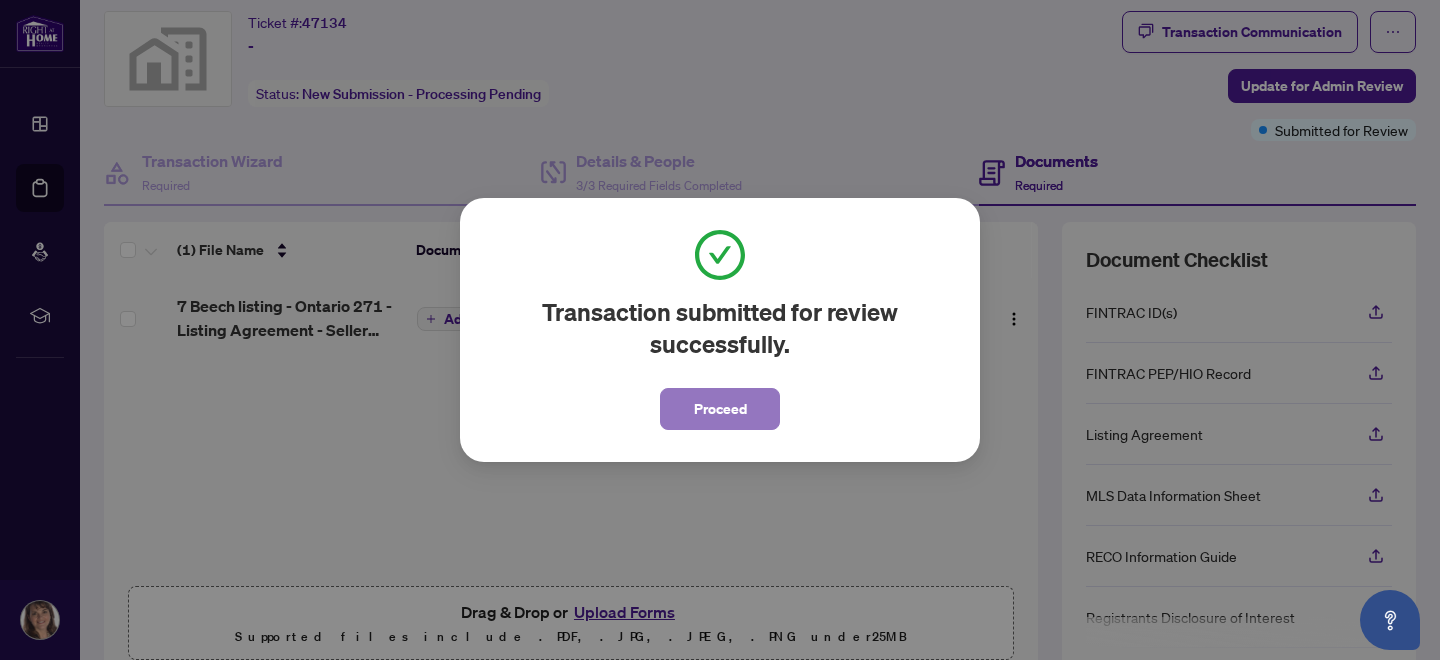 click on "Proceed" at bounding box center [720, 409] 